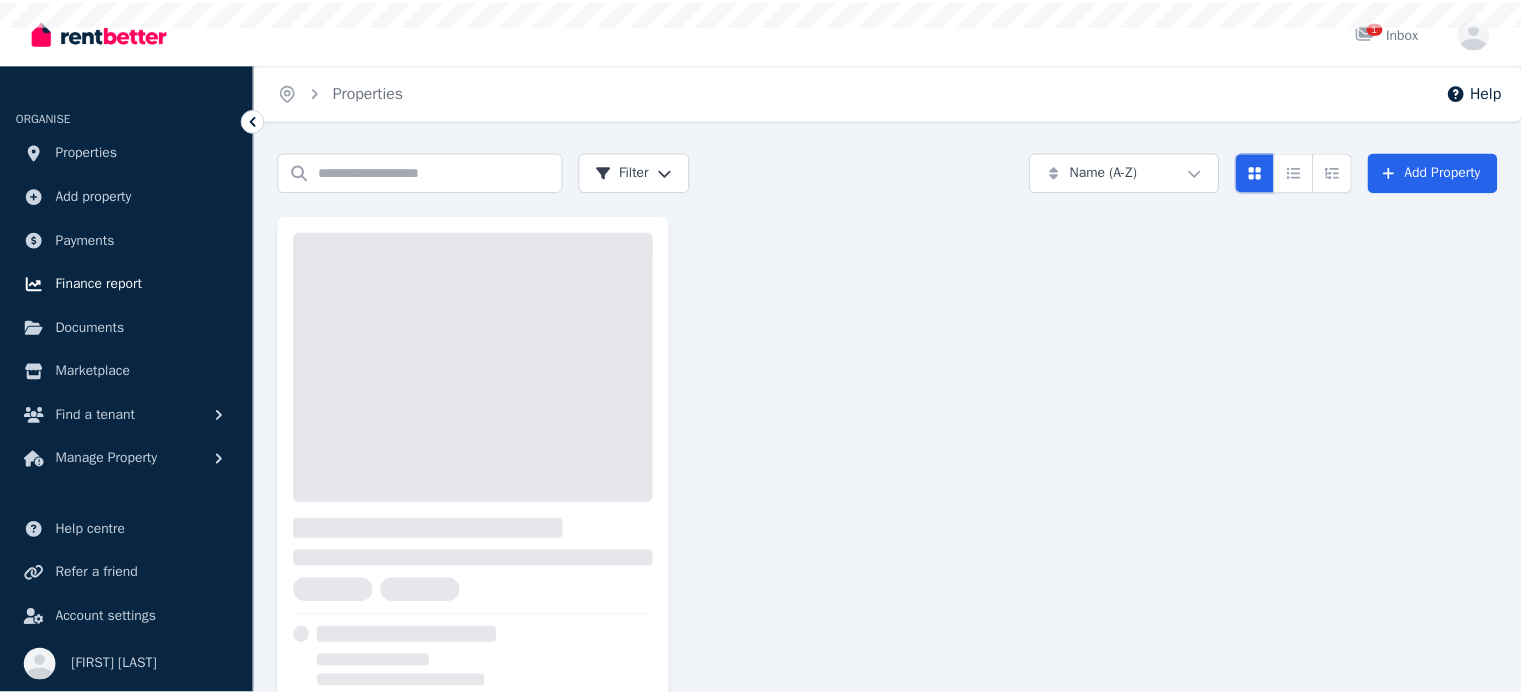 scroll, scrollTop: 0, scrollLeft: 0, axis: both 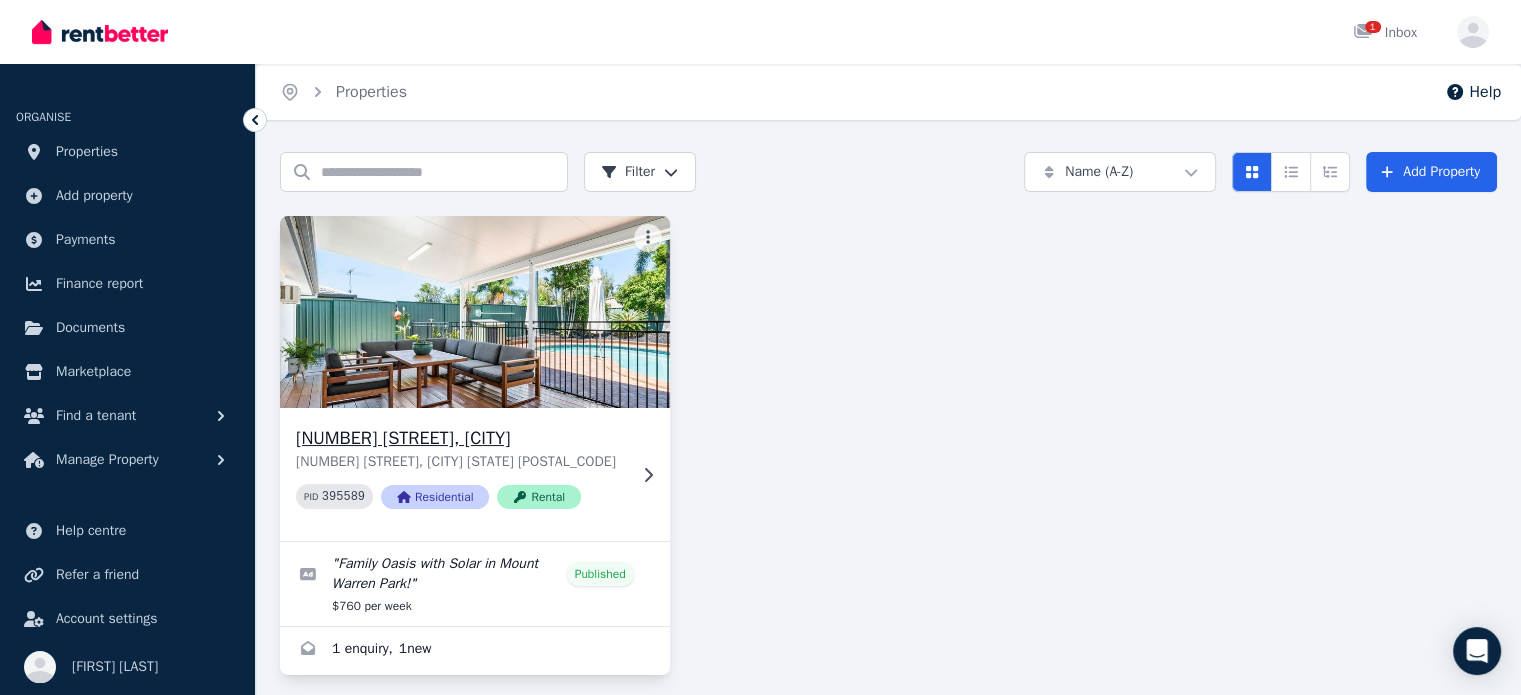 click on "[NUMBER] [STREET], [CITY] [STATE] [POSTCODE] PID   395589 Residential Rental" at bounding box center (461, 474) 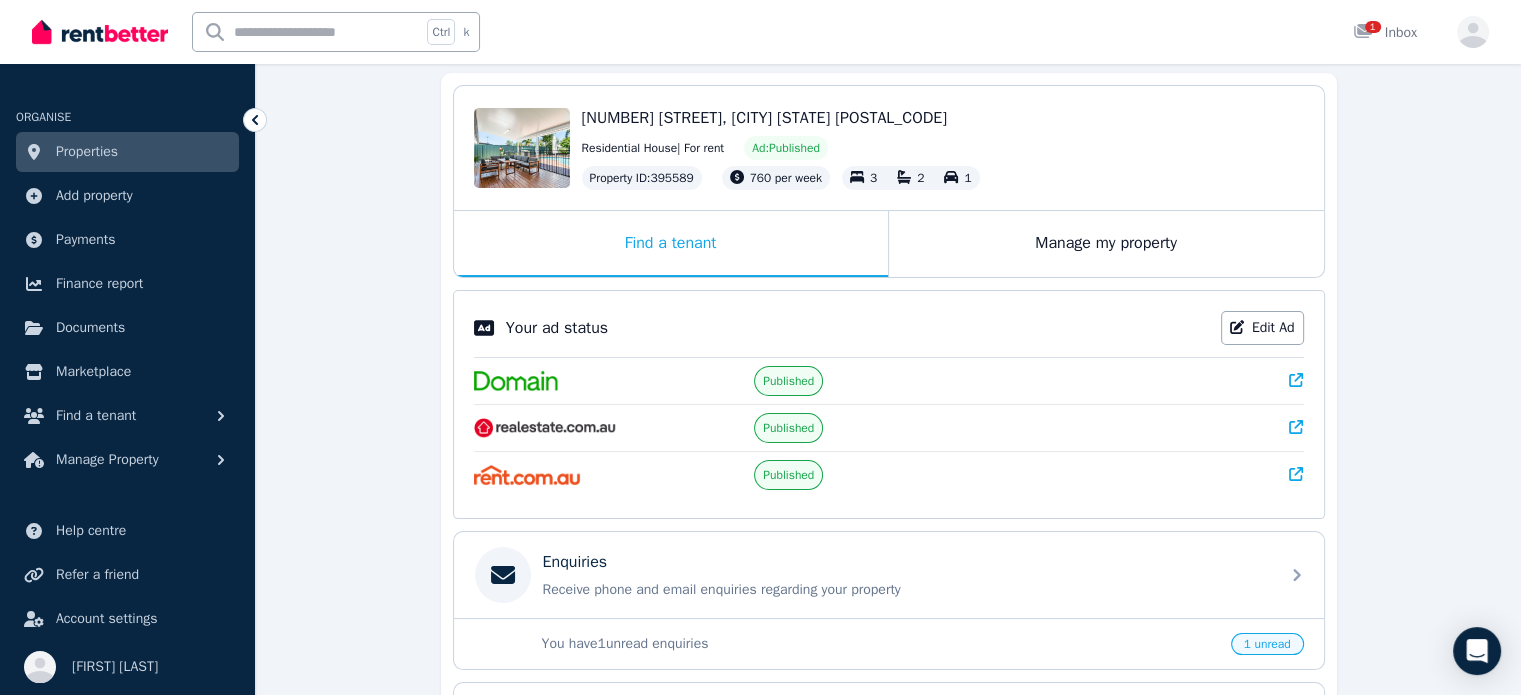 scroll, scrollTop: 140, scrollLeft: 0, axis: vertical 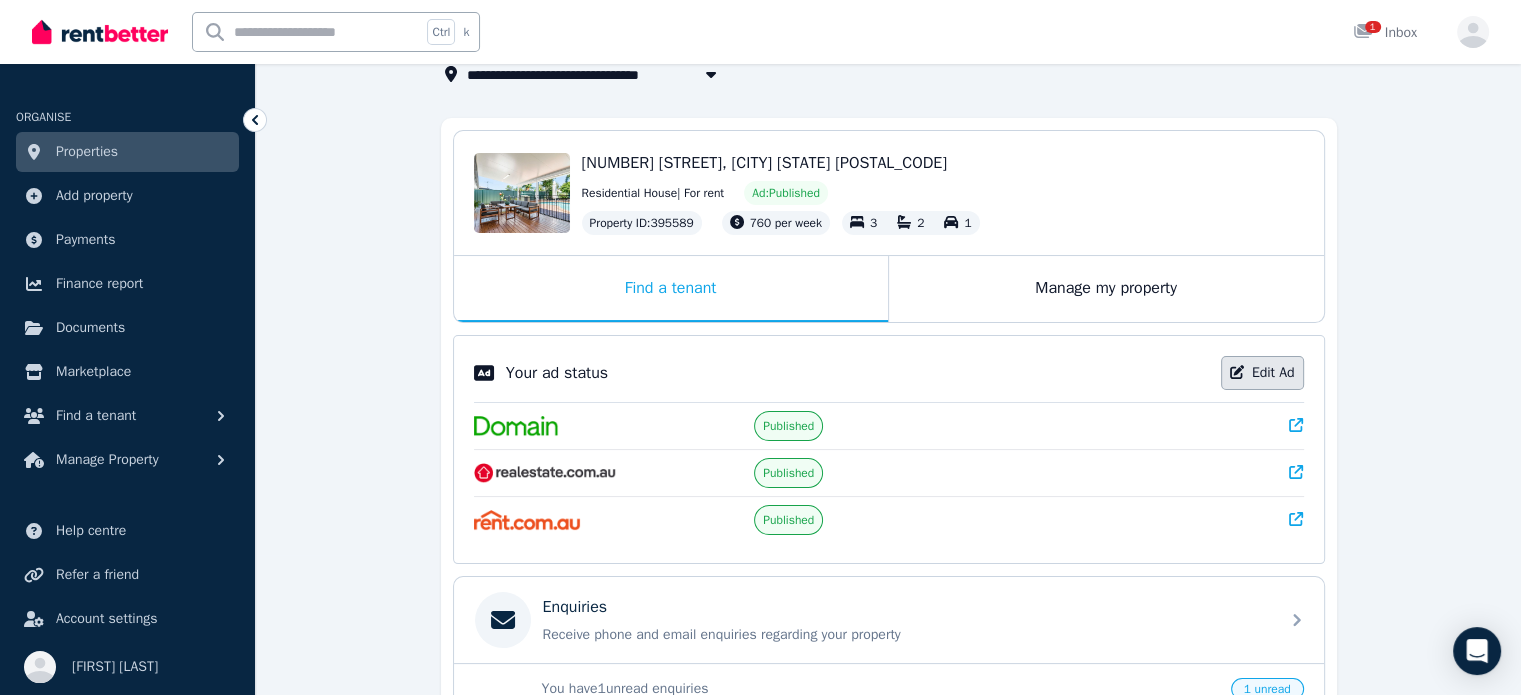click on "Edit Ad" at bounding box center [1262, 373] 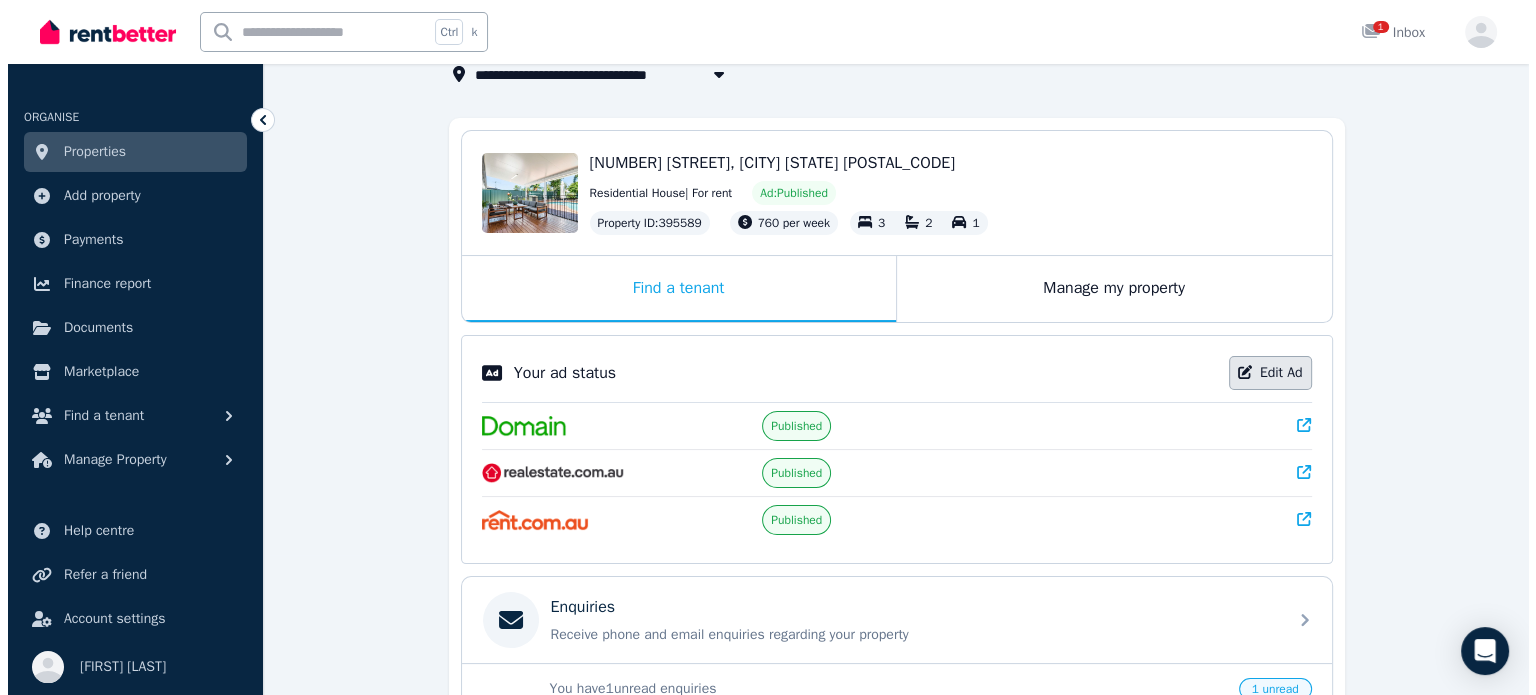 scroll, scrollTop: 0, scrollLeft: 0, axis: both 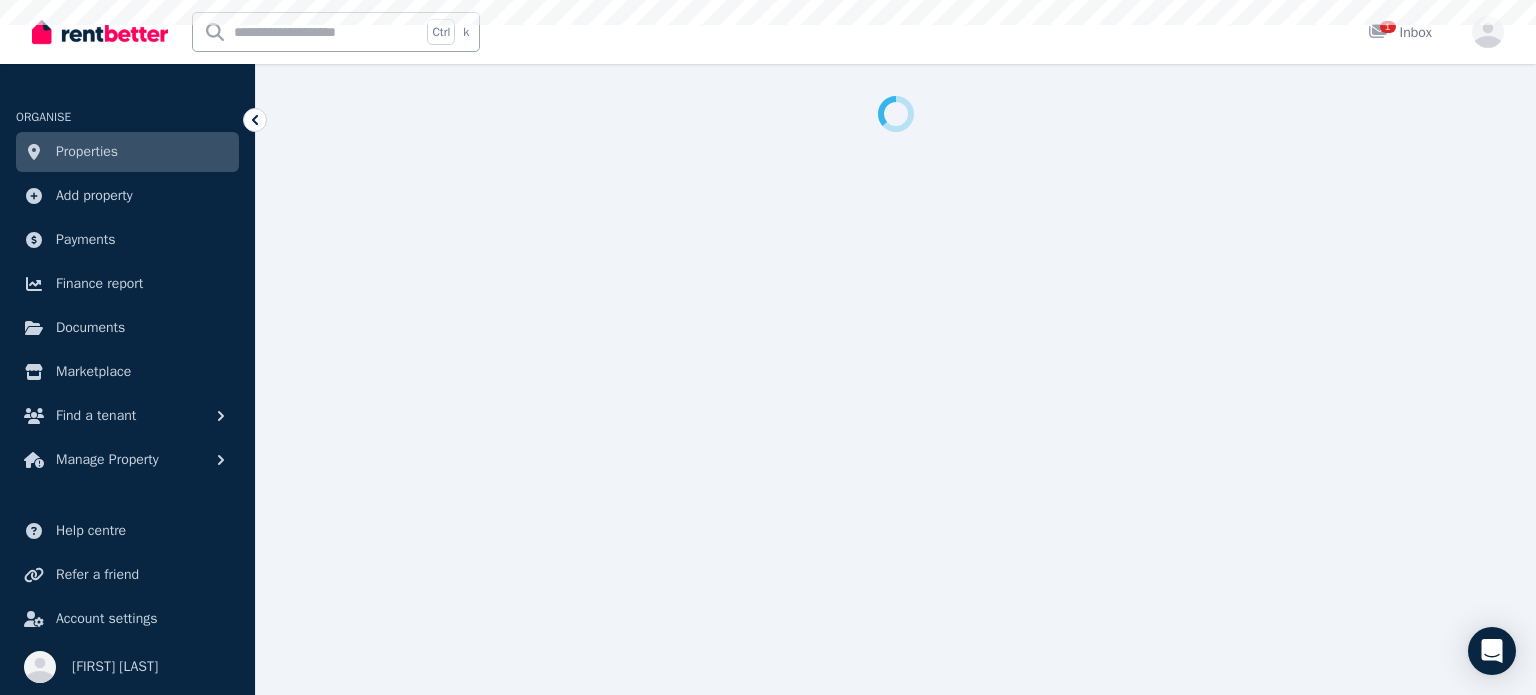 select on "***" 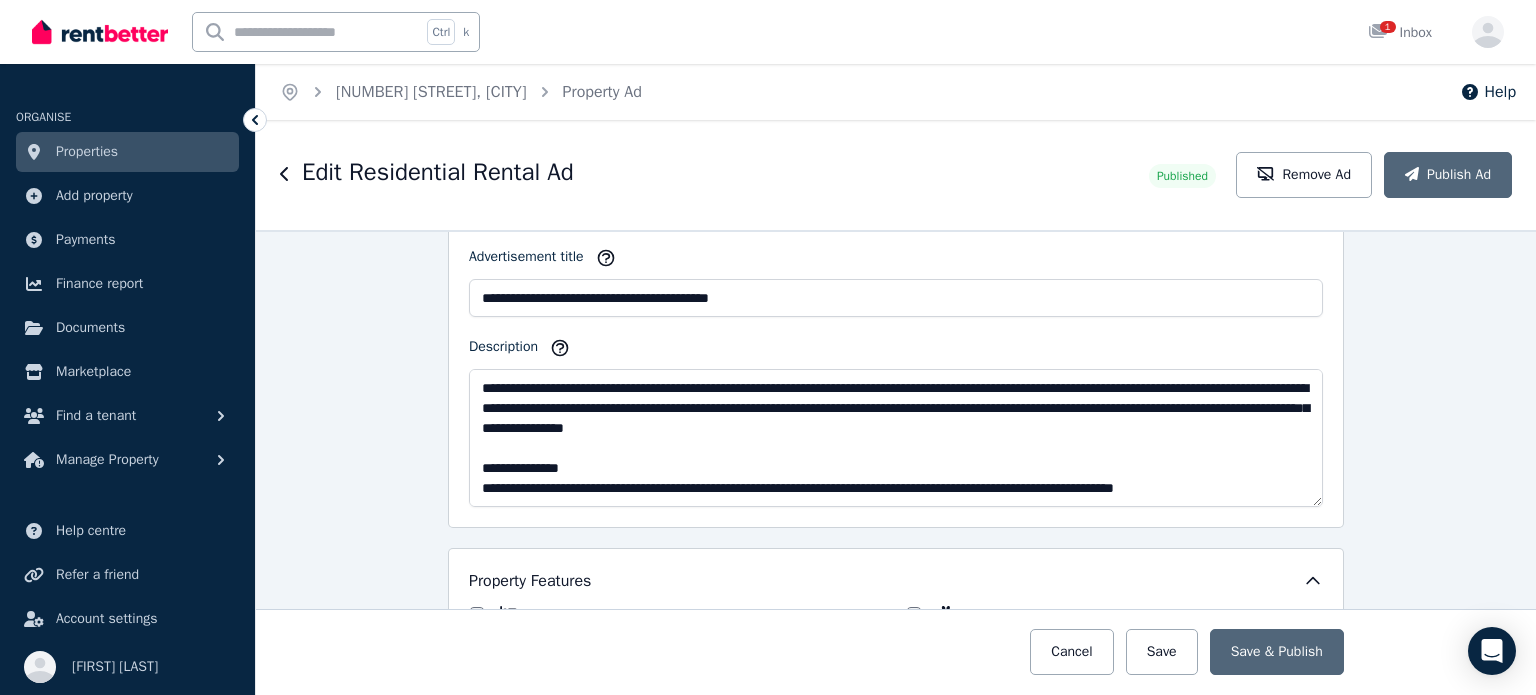 scroll, scrollTop: 1400, scrollLeft: 0, axis: vertical 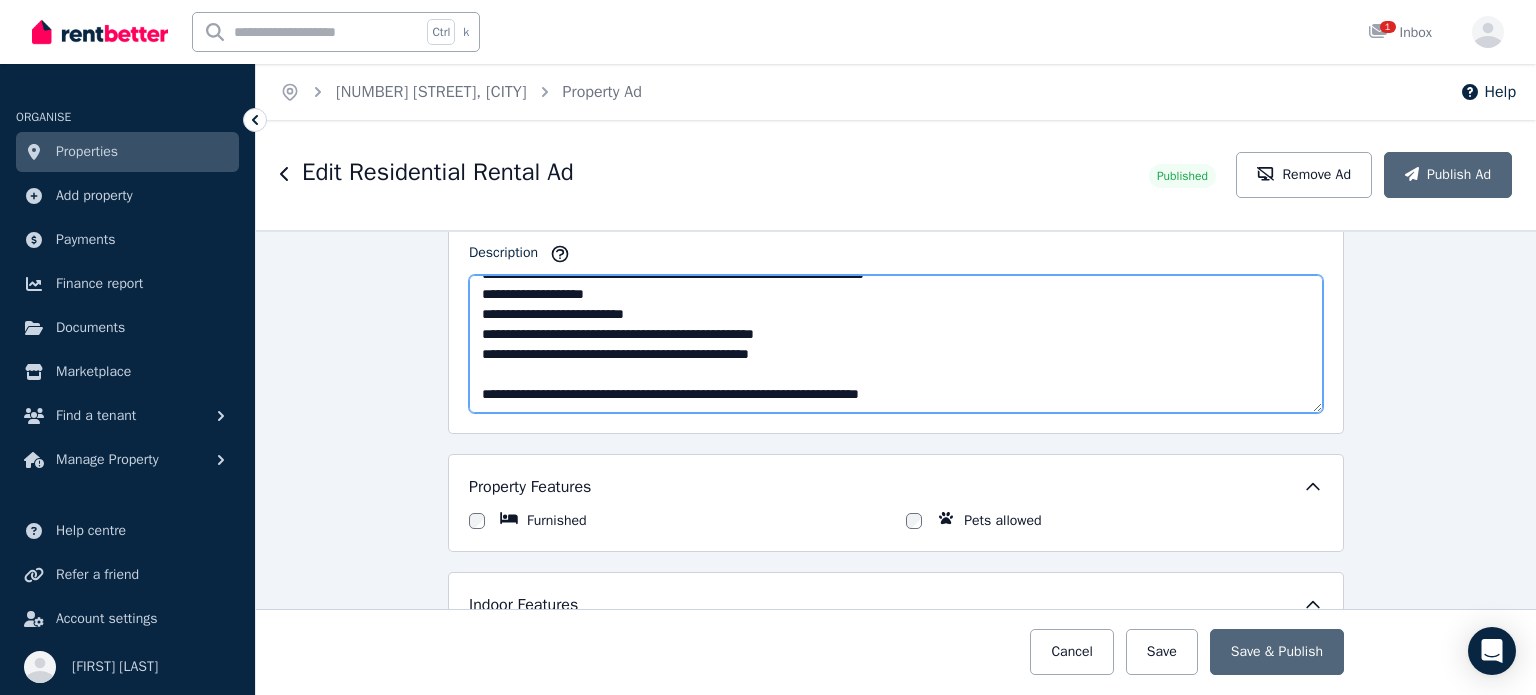 click on "Description" at bounding box center [896, 344] 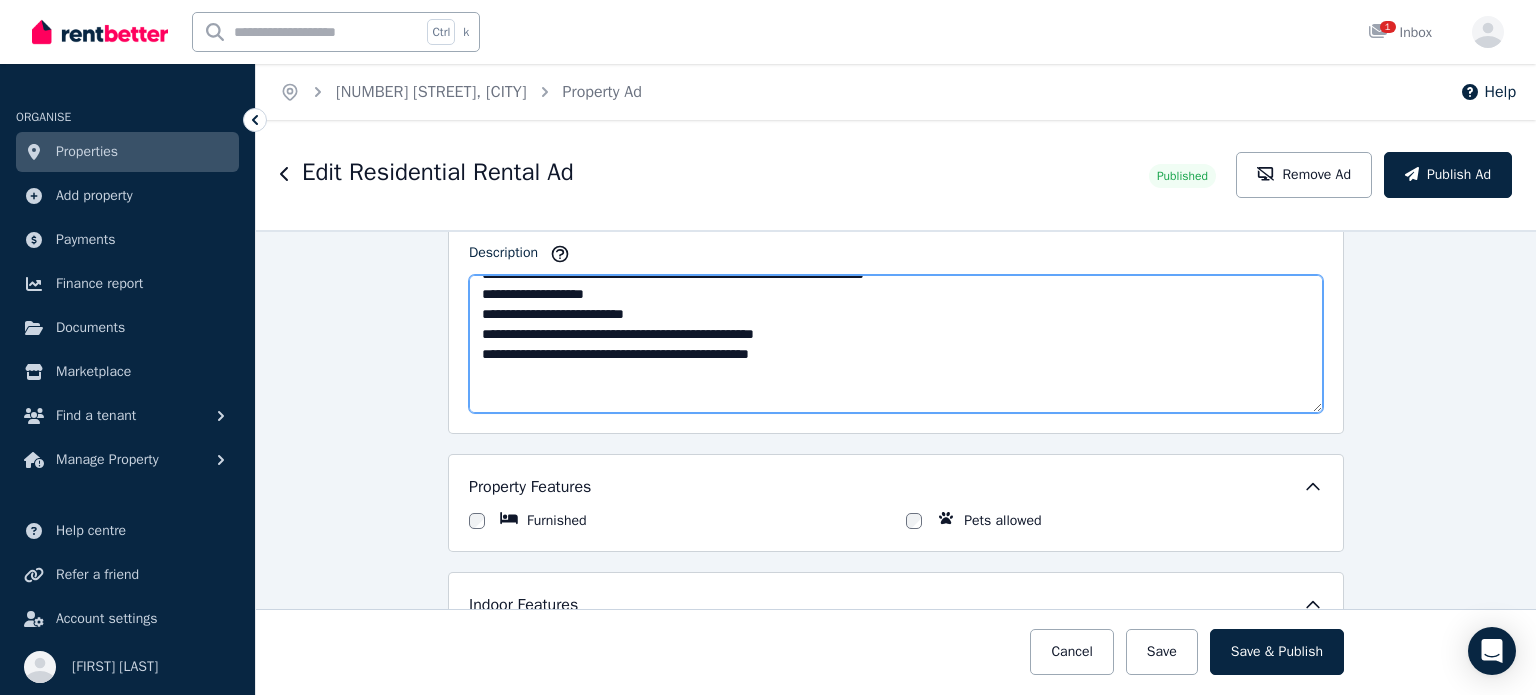 scroll, scrollTop: 311, scrollLeft: 0, axis: vertical 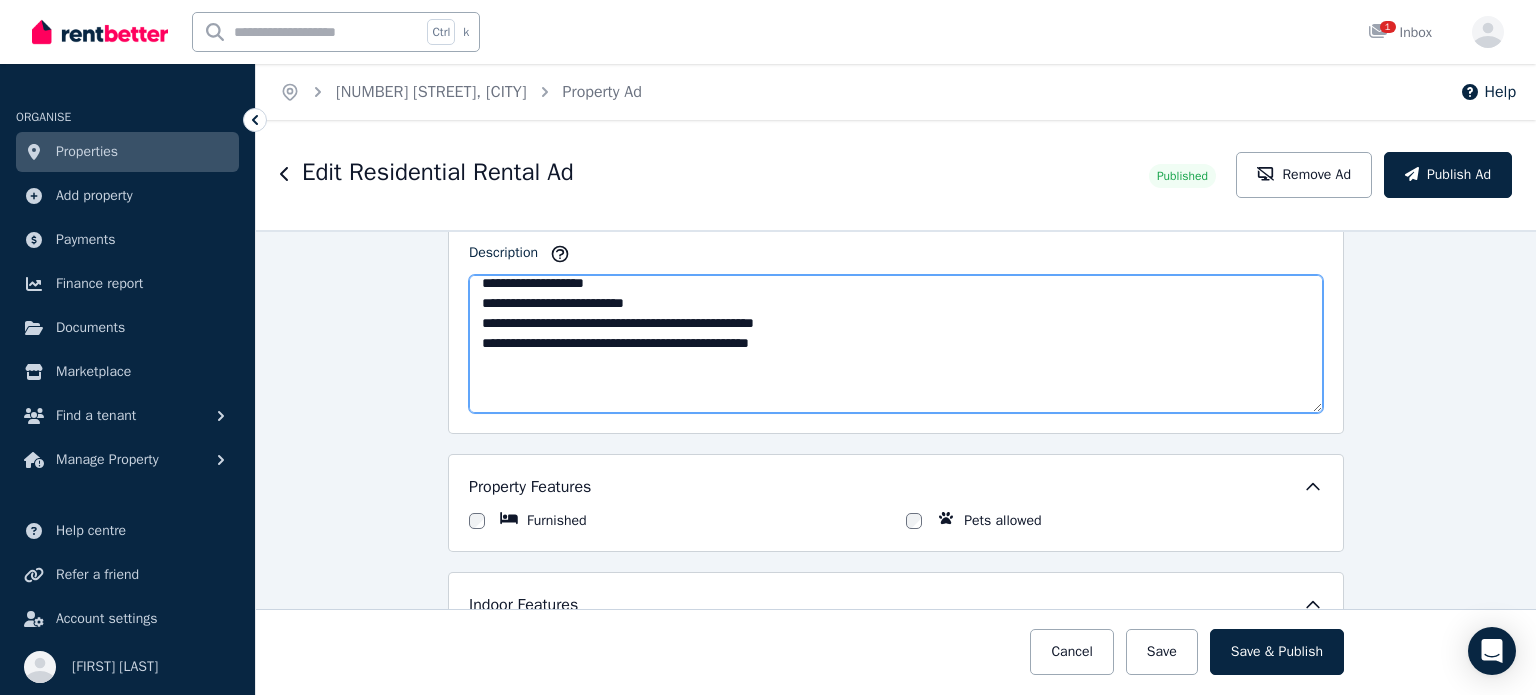 paste on "**********" 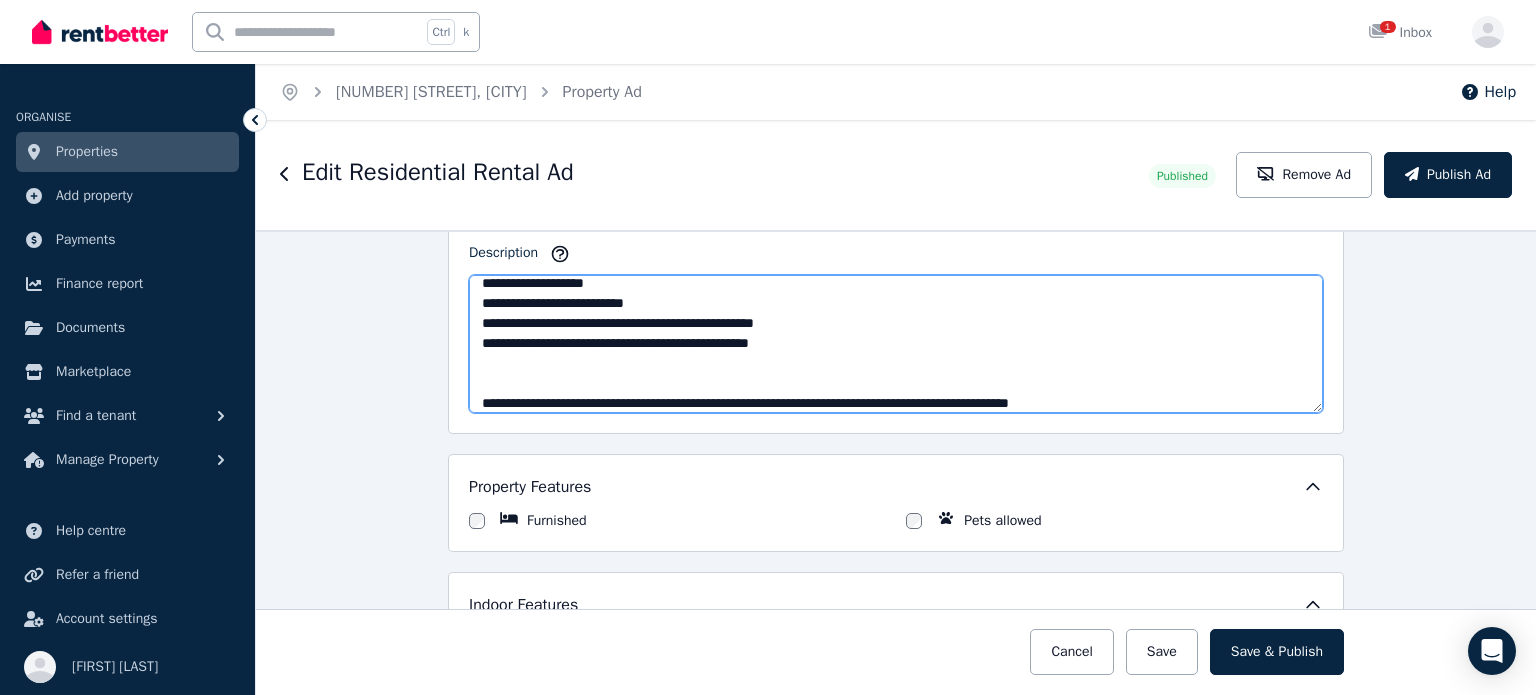 scroll, scrollTop: 340, scrollLeft: 0, axis: vertical 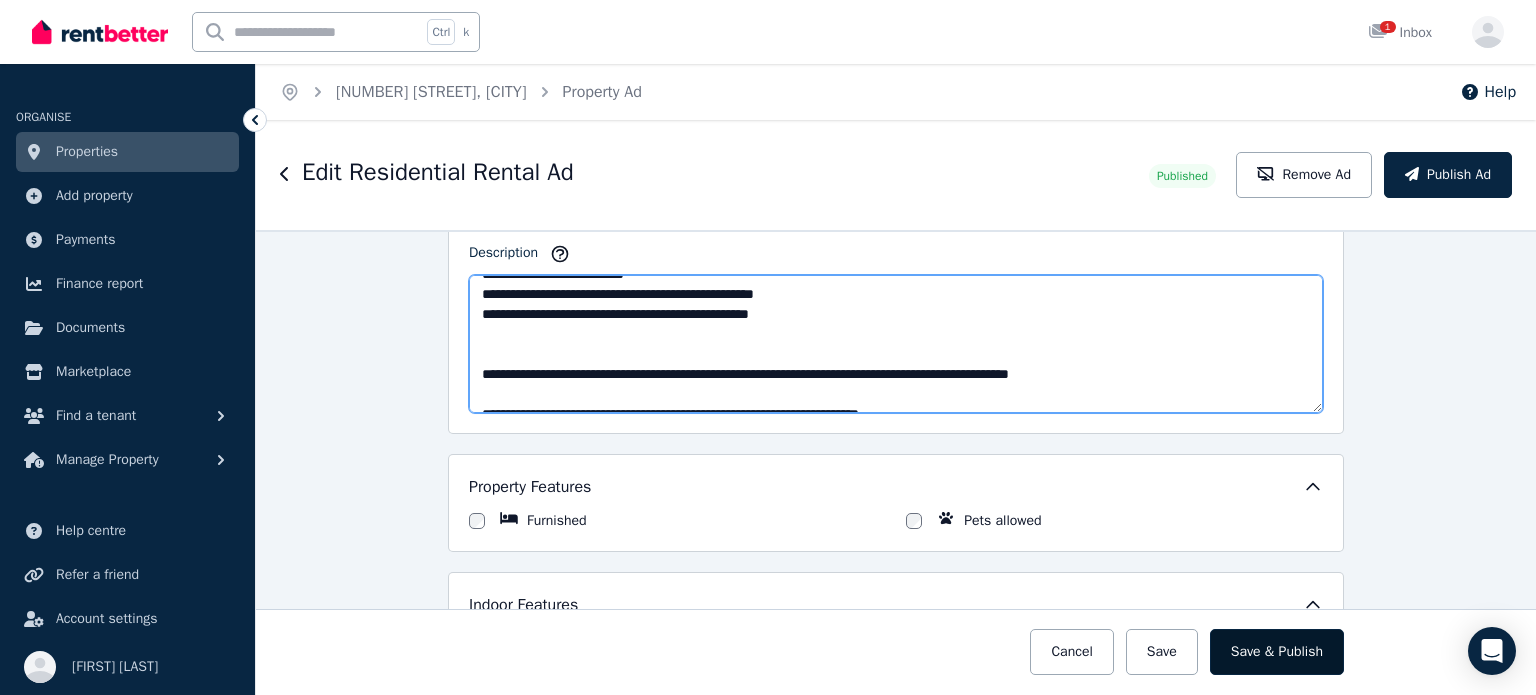type on "**********" 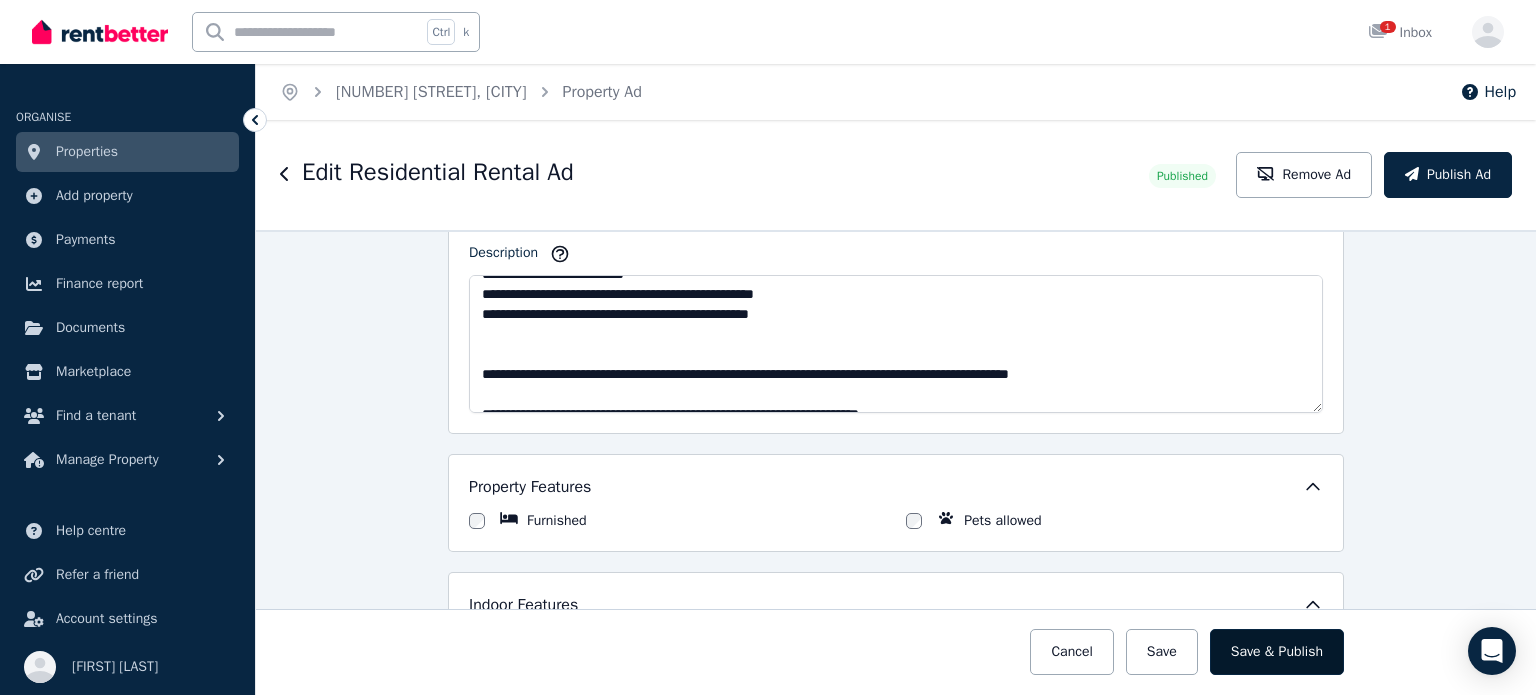 click on "Save & Publish" at bounding box center [1277, 652] 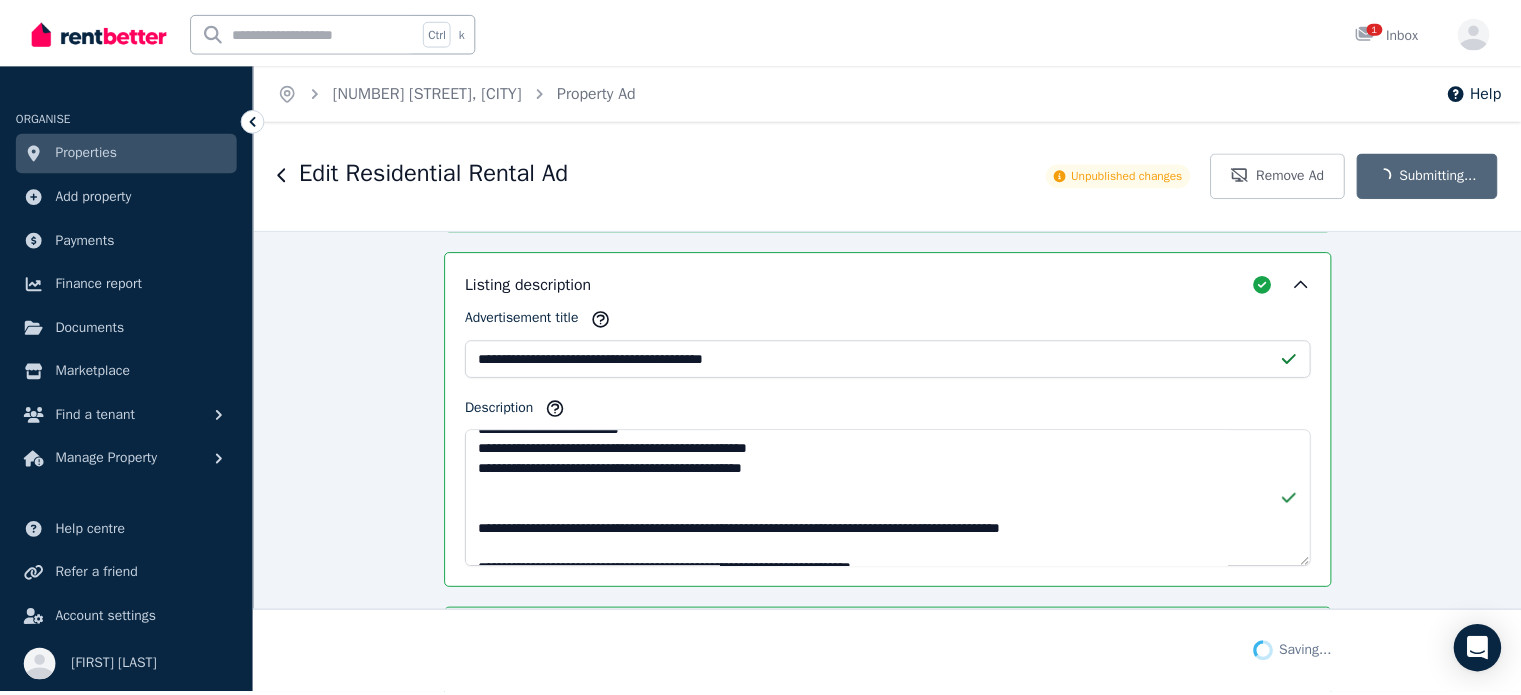 scroll, scrollTop: 1556, scrollLeft: 0, axis: vertical 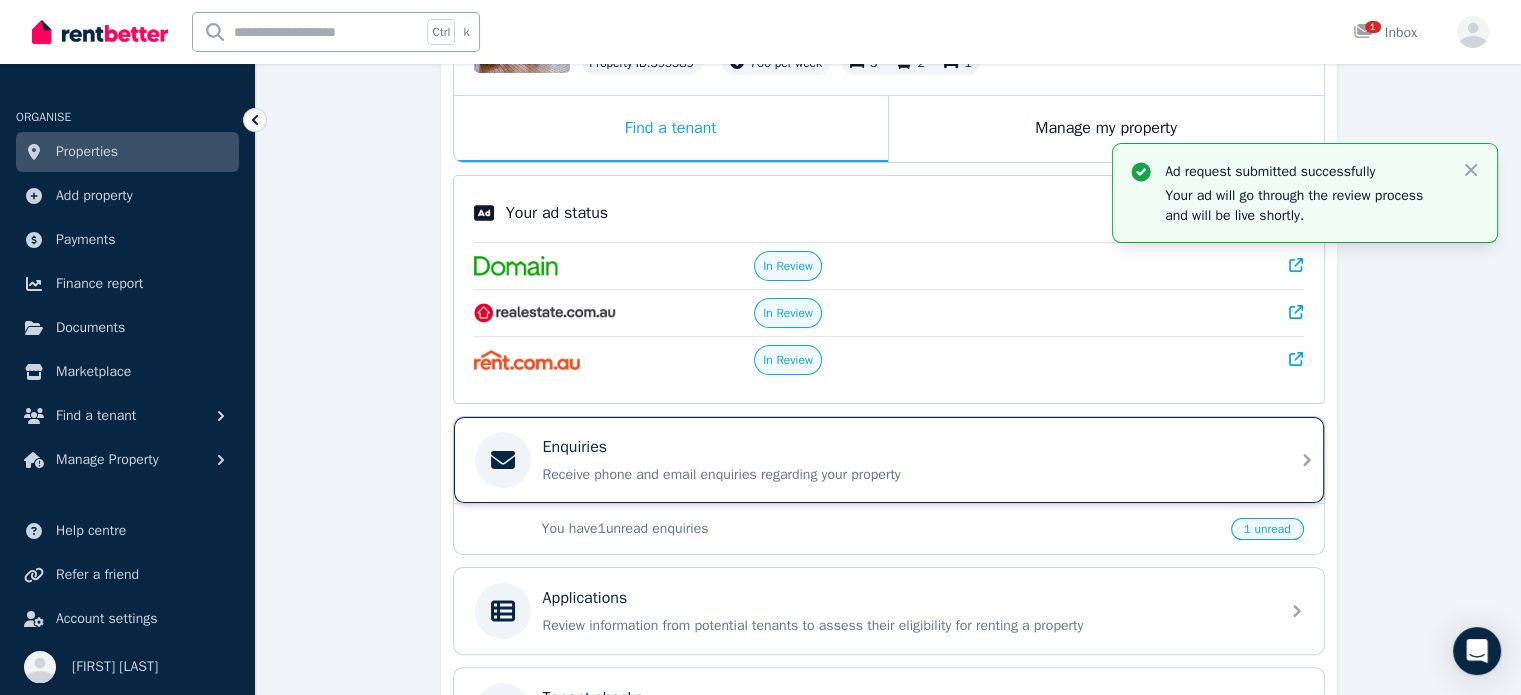 click on "Receive phone and email enquiries regarding your property" at bounding box center (905, 475) 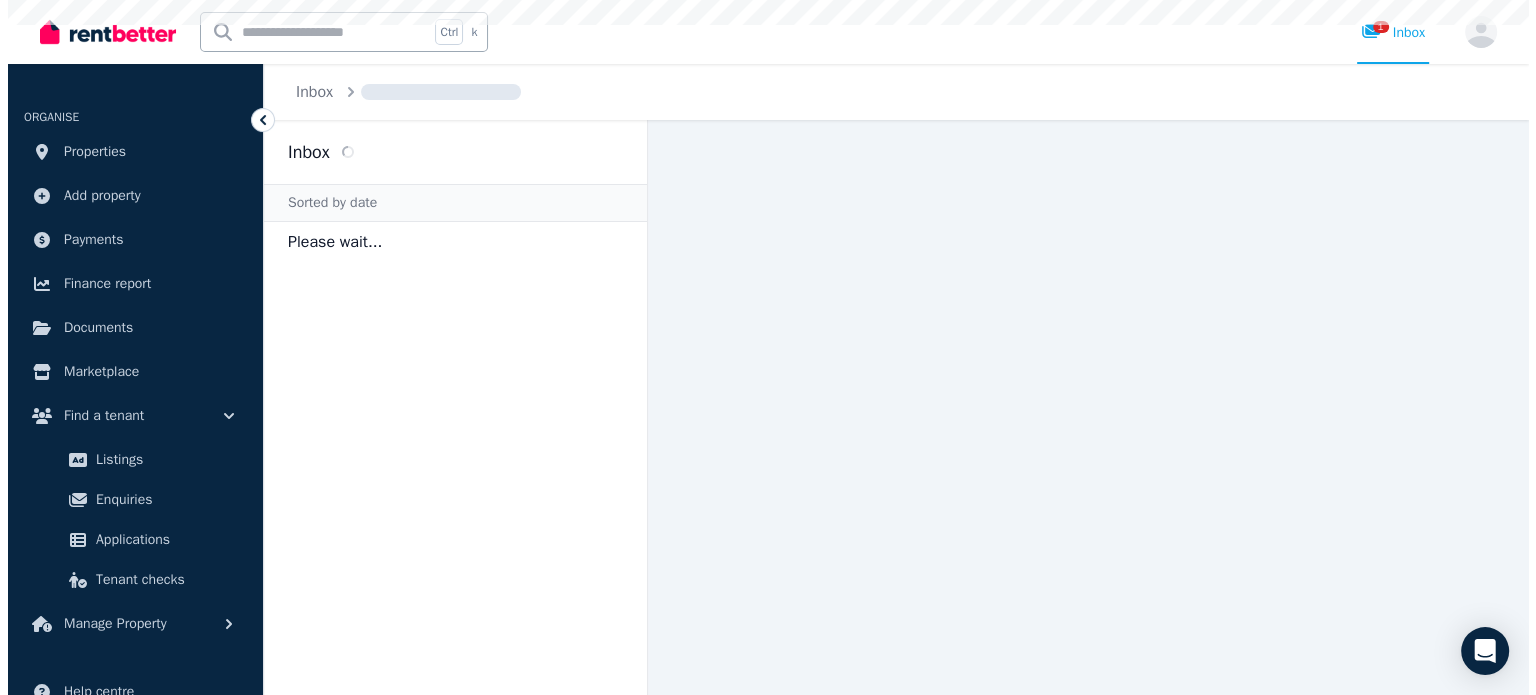 scroll, scrollTop: 0, scrollLeft: 0, axis: both 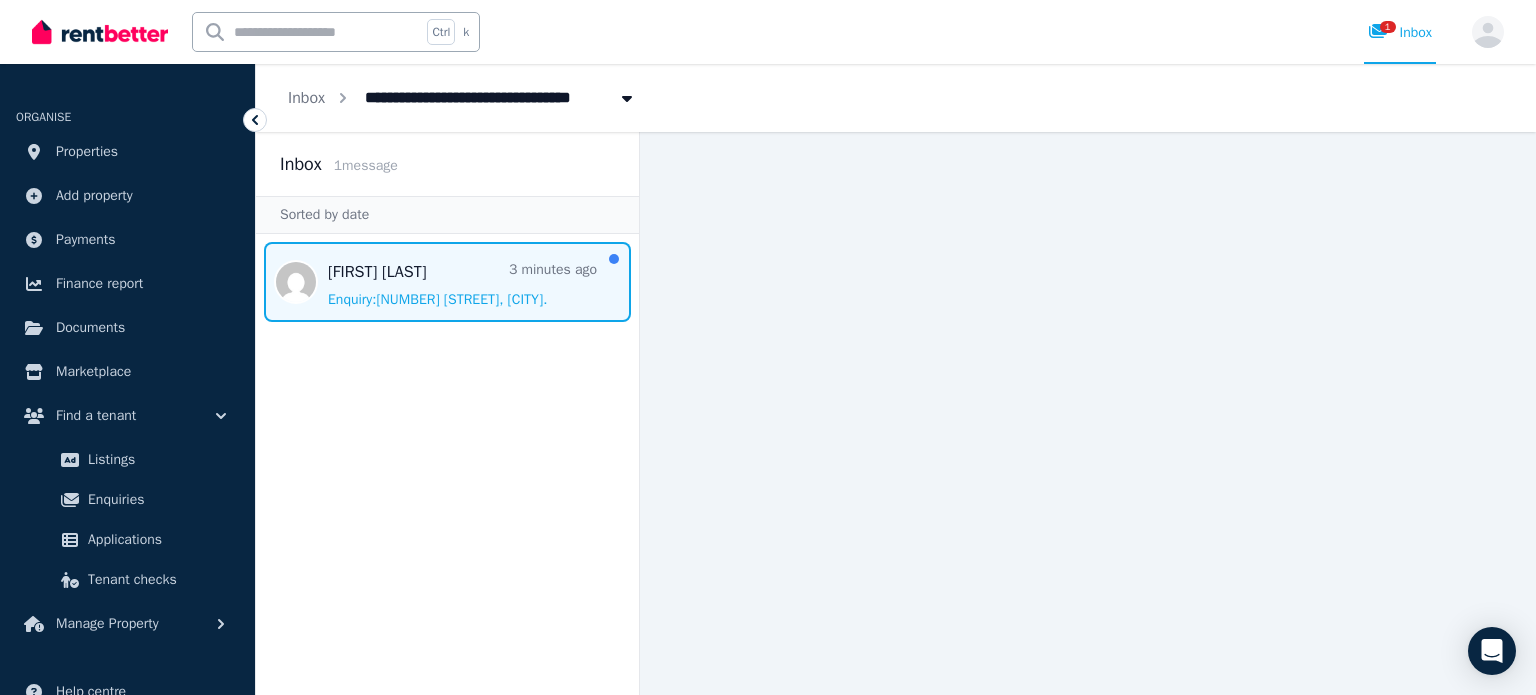 click at bounding box center (447, 282) 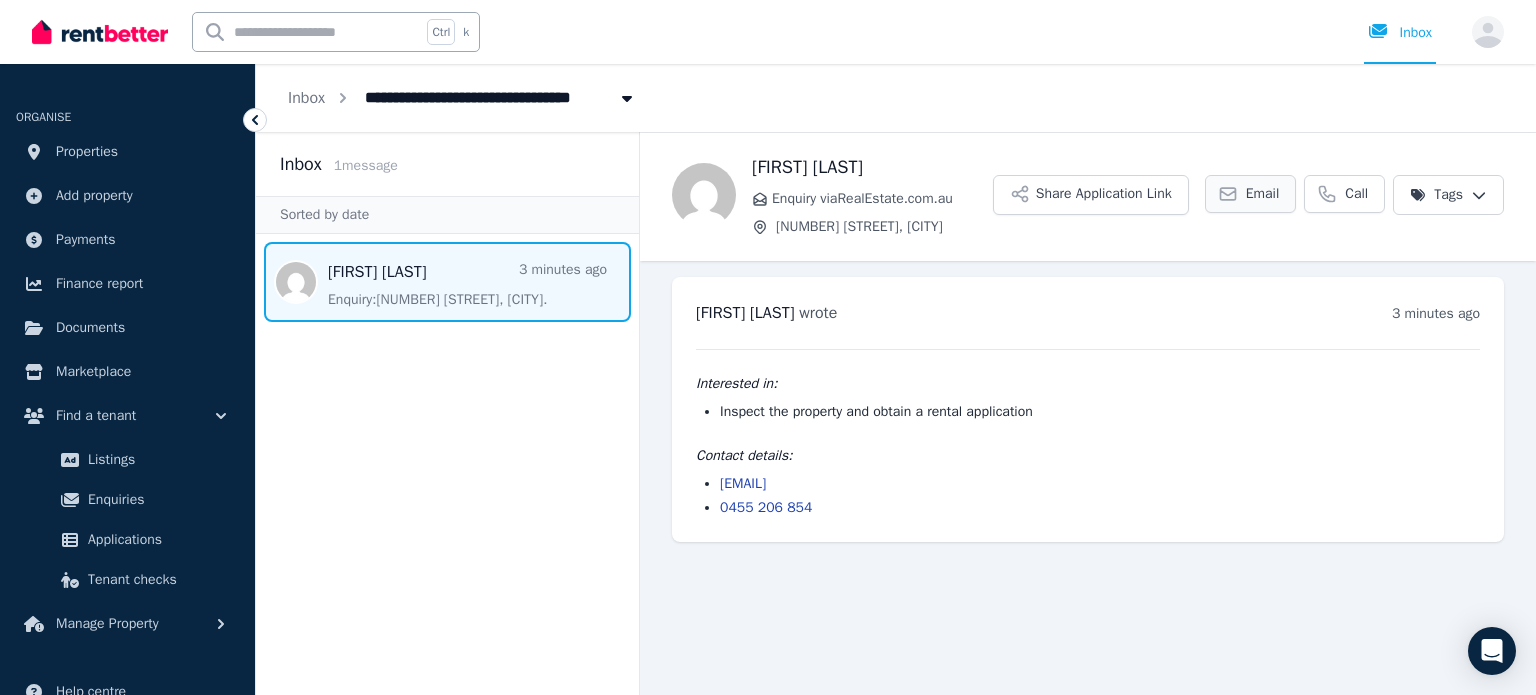 click on "Email" at bounding box center (1263, 194) 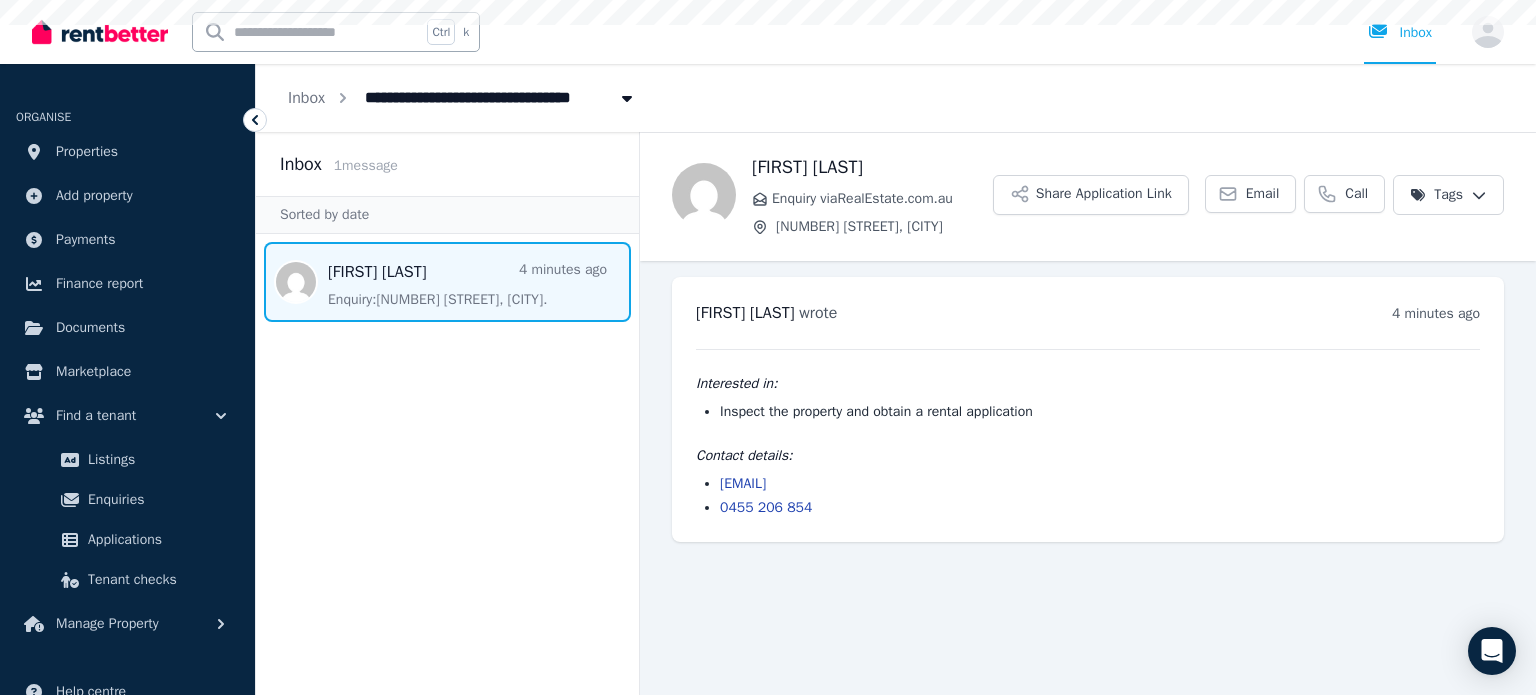 scroll, scrollTop: 0, scrollLeft: 0, axis: both 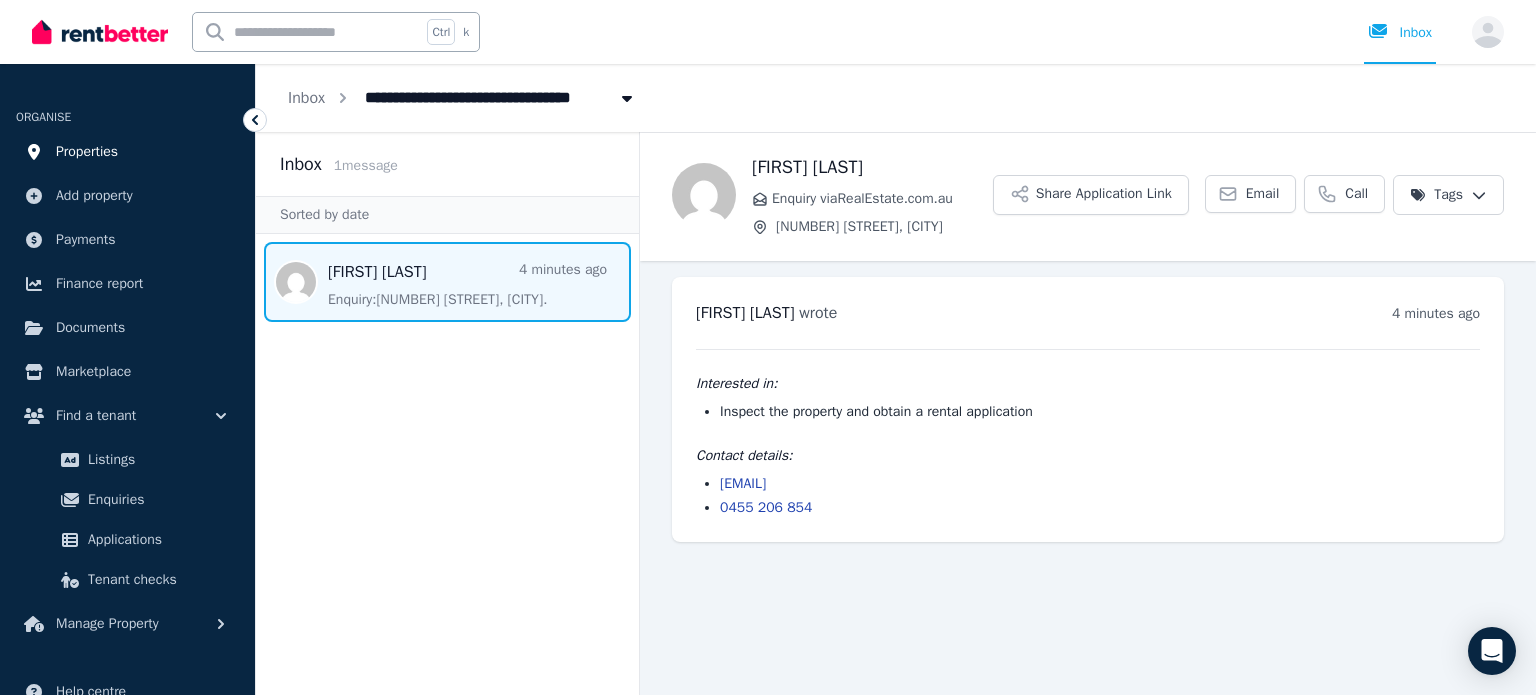 click on "Properties" at bounding box center [87, 152] 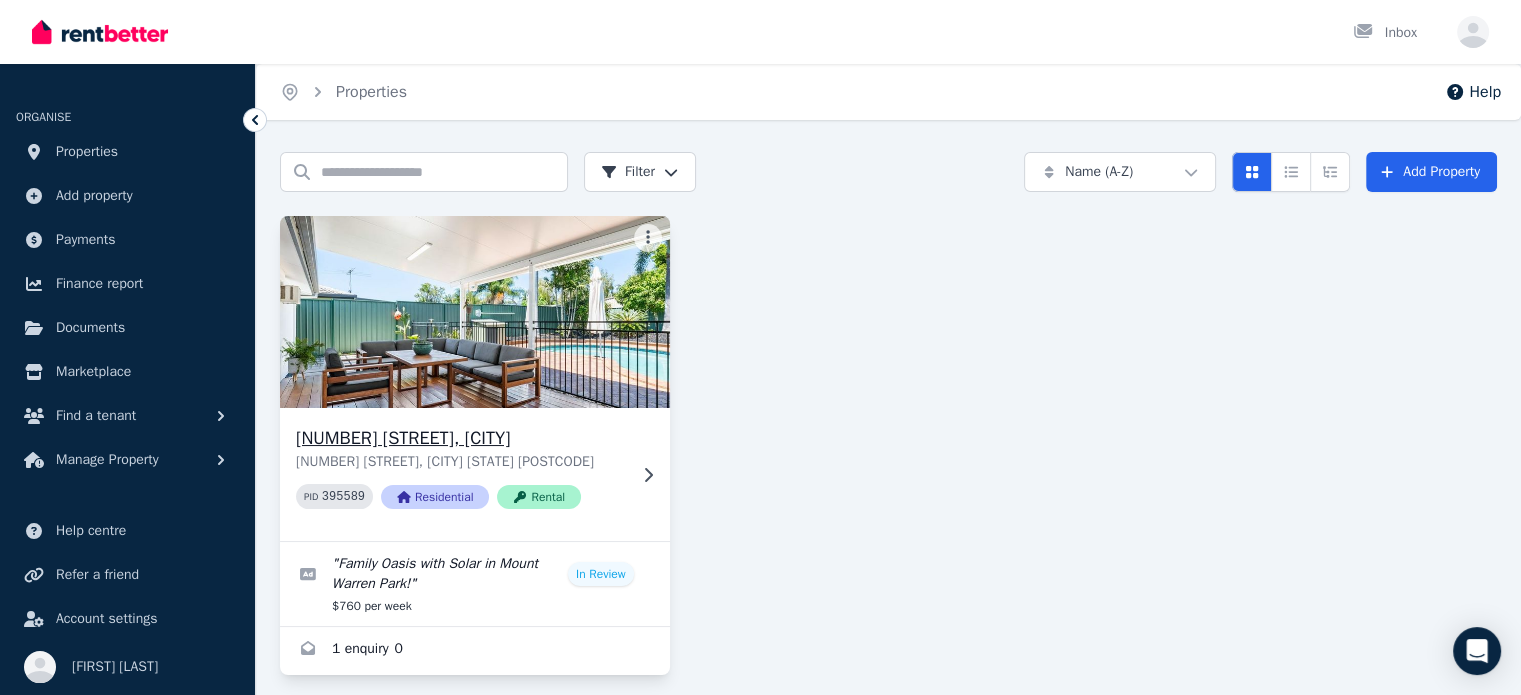 click at bounding box center [474, 312] 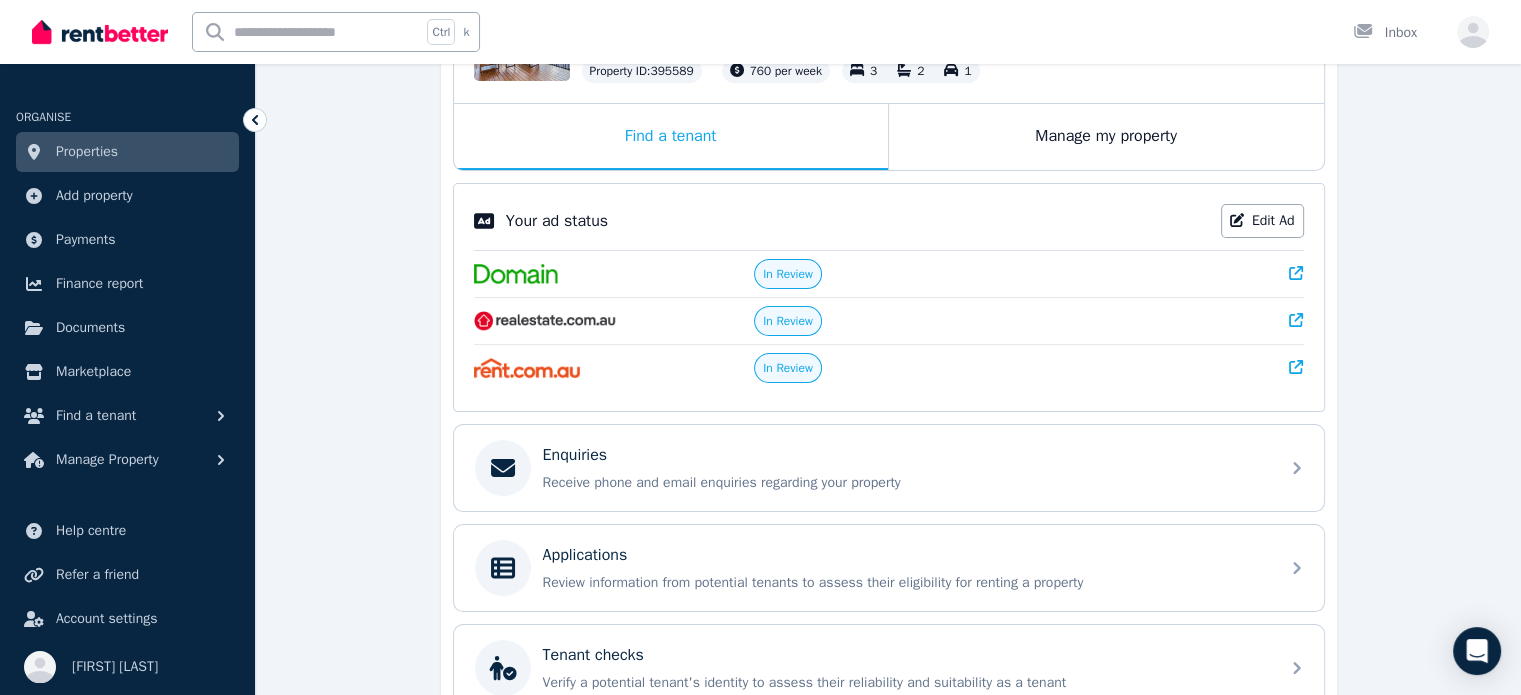scroll, scrollTop: 290, scrollLeft: 0, axis: vertical 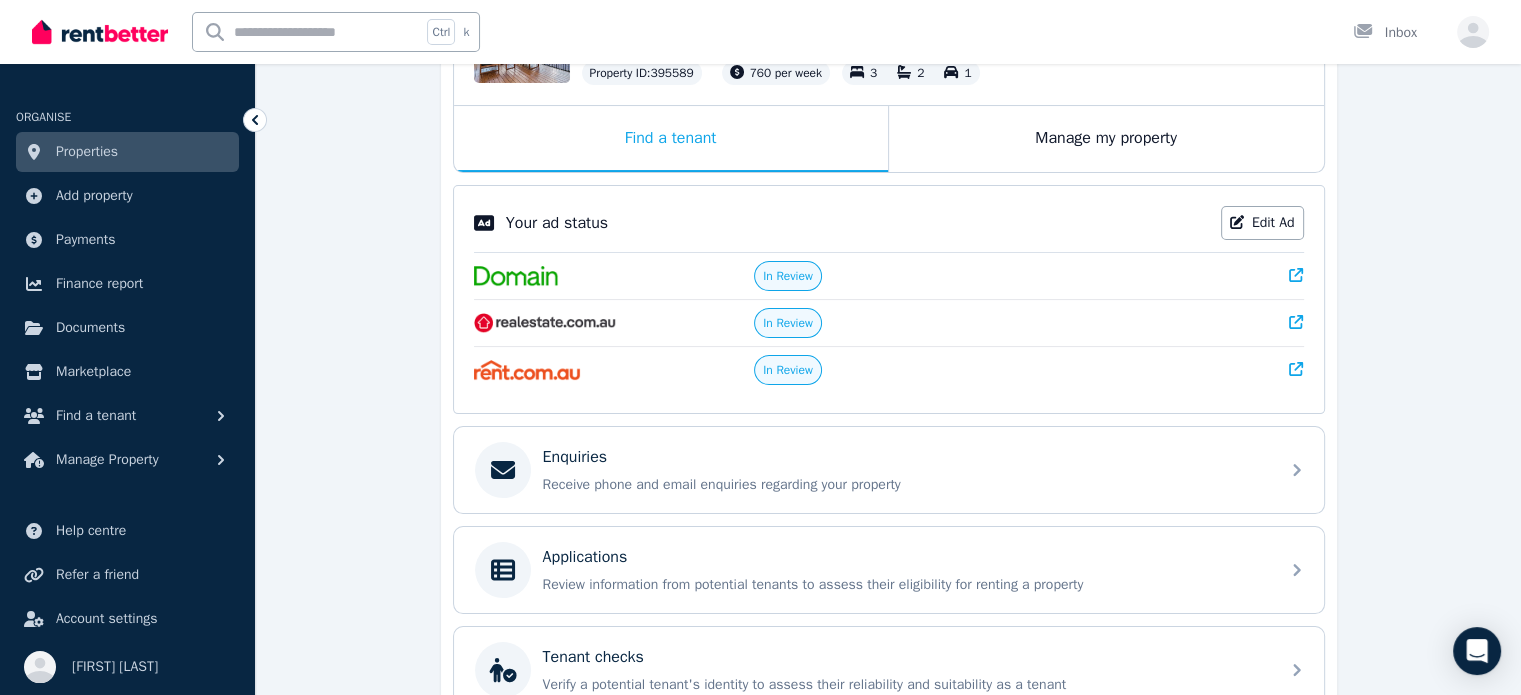 click on "Your ad status Edit Ad In Review In Review In Review" at bounding box center (889, 299) 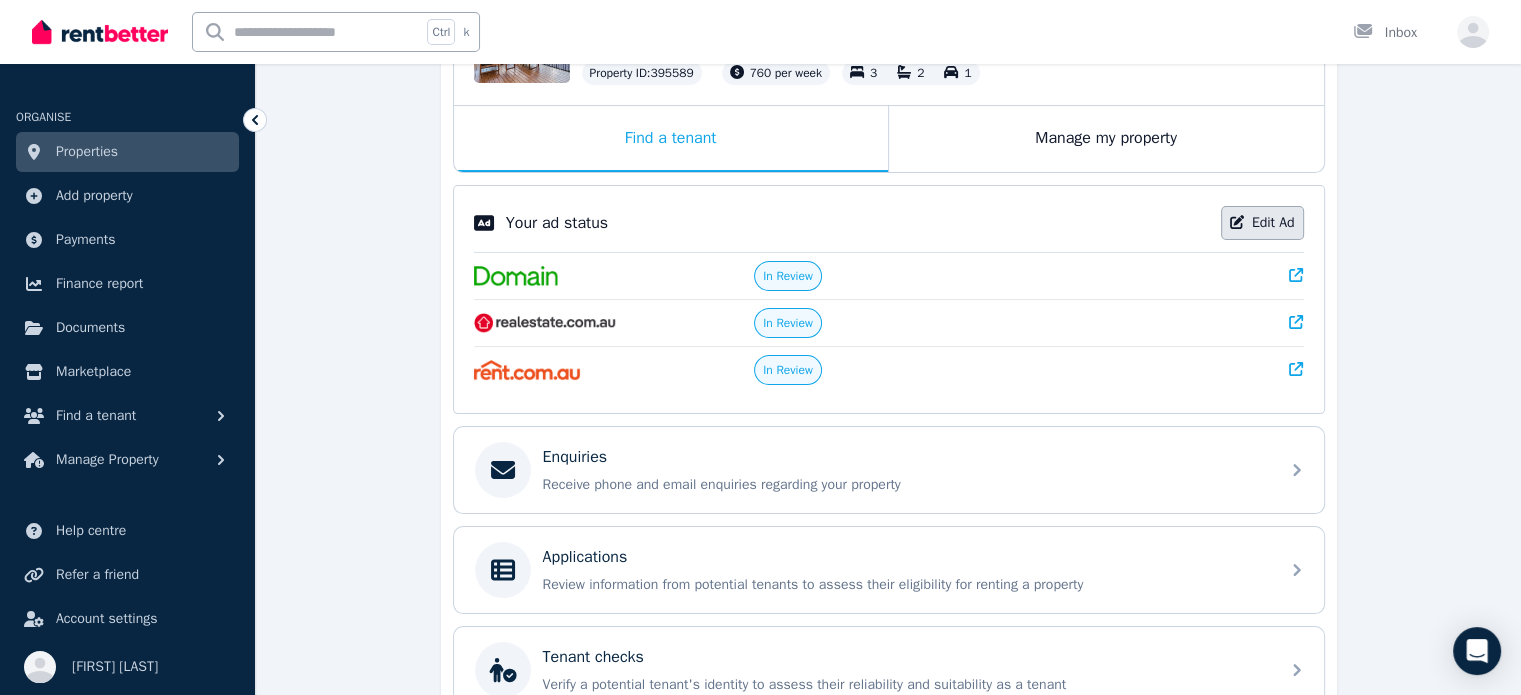 click on "Edit Ad" at bounding box center (1262, 223) 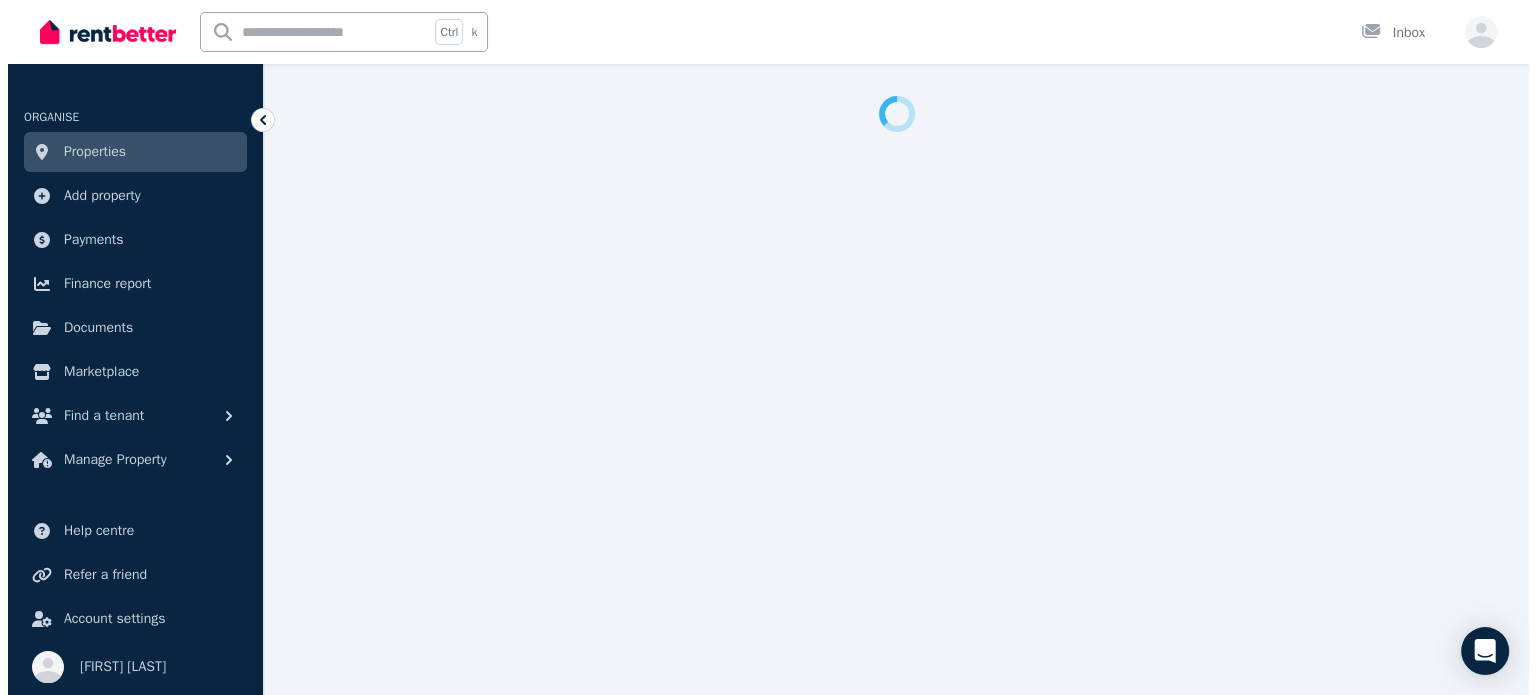 scroll, scrollTop: 0, scrollLeft: 0, axis: both 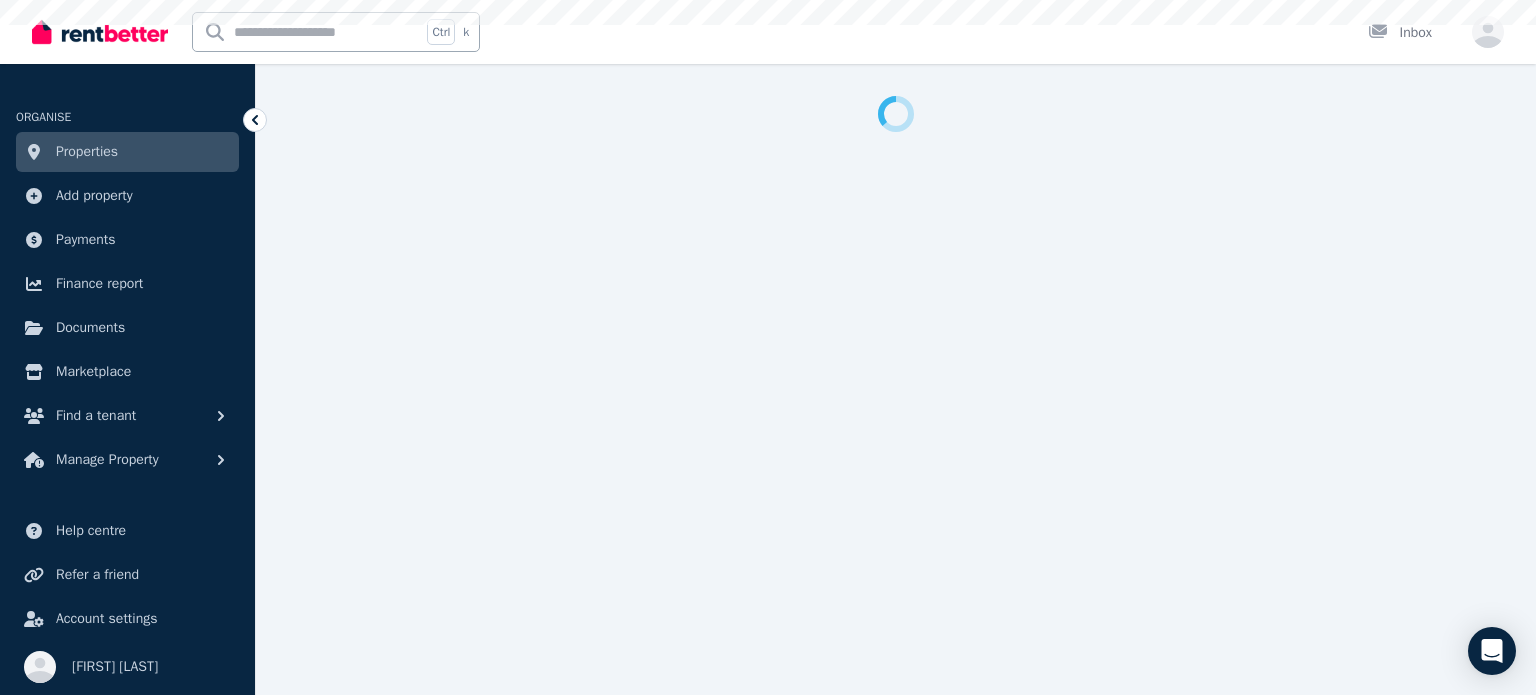 select on "***" 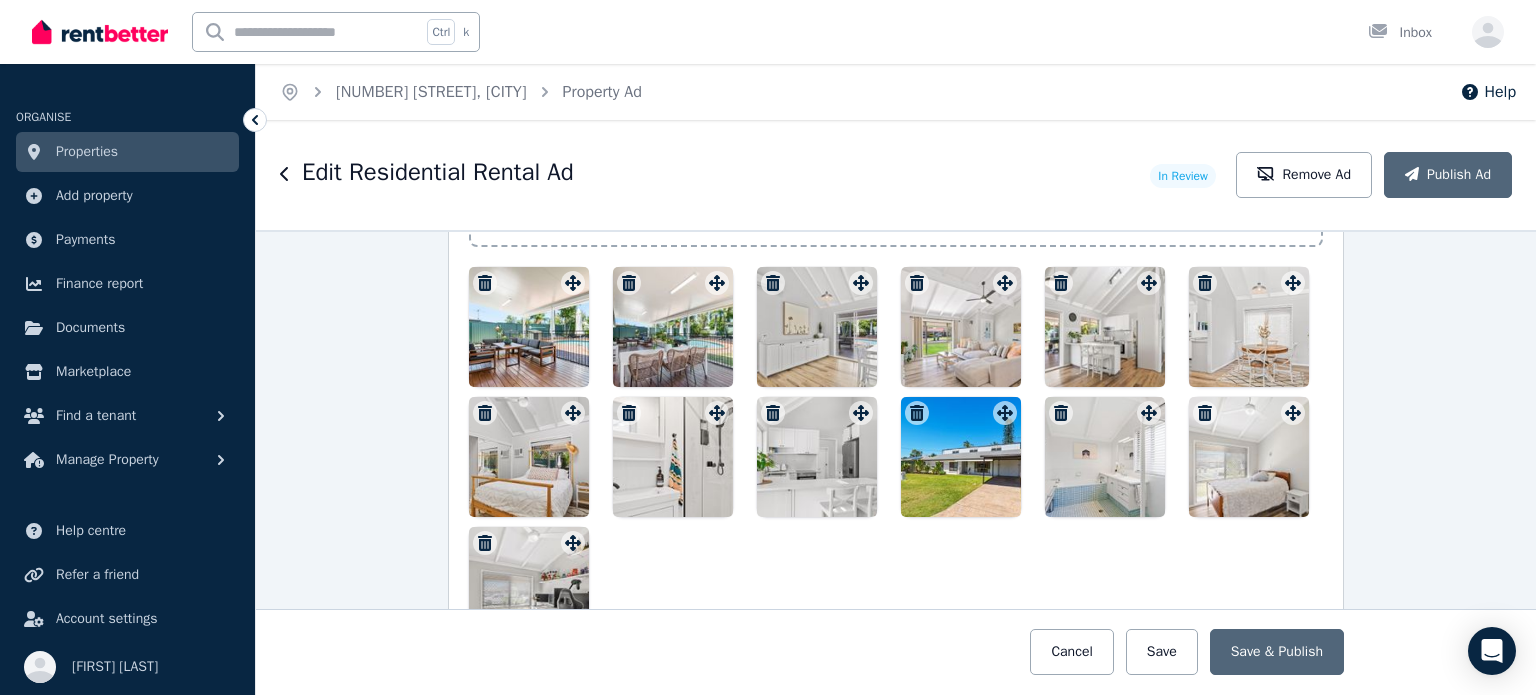 scroll, scrollTop: 3400, scrollLeft: 0, axis: vertical 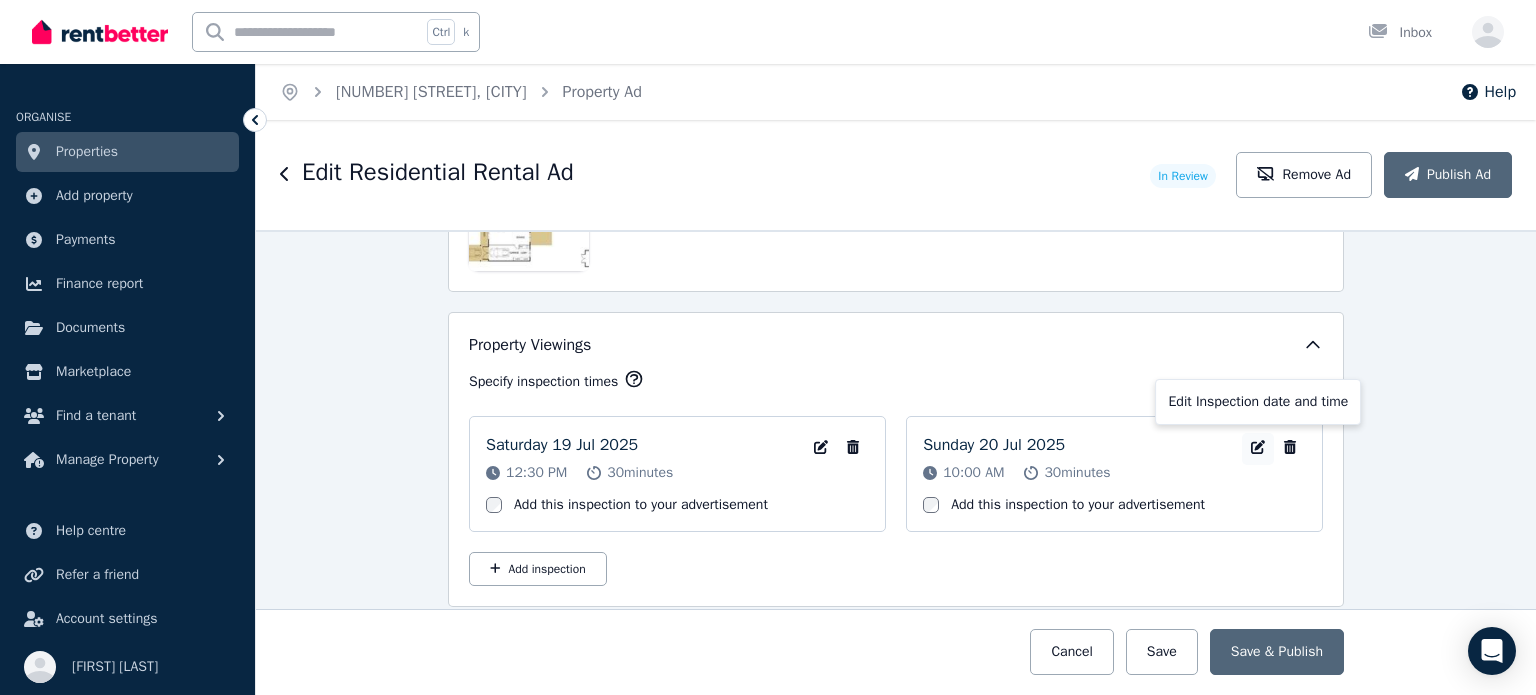 click 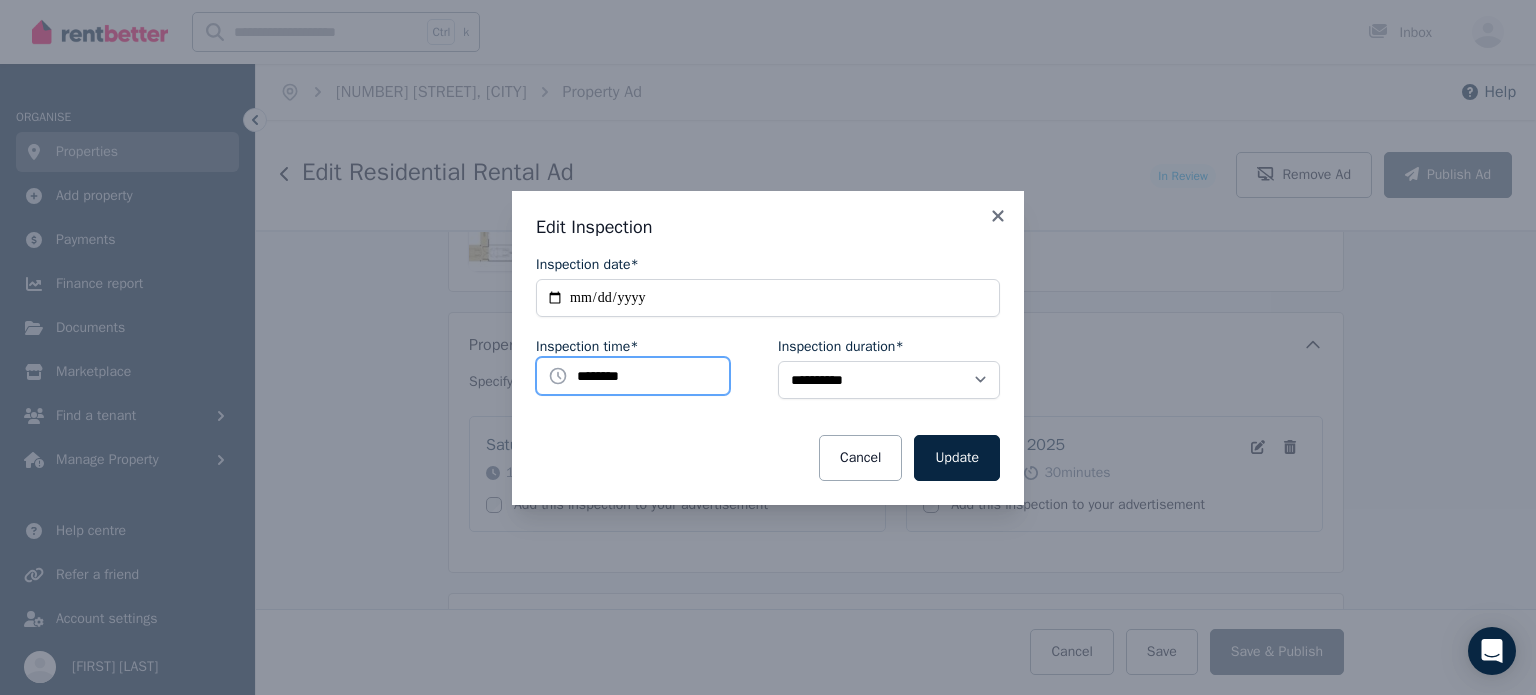 click on "********" at bounding box center [633, 376] 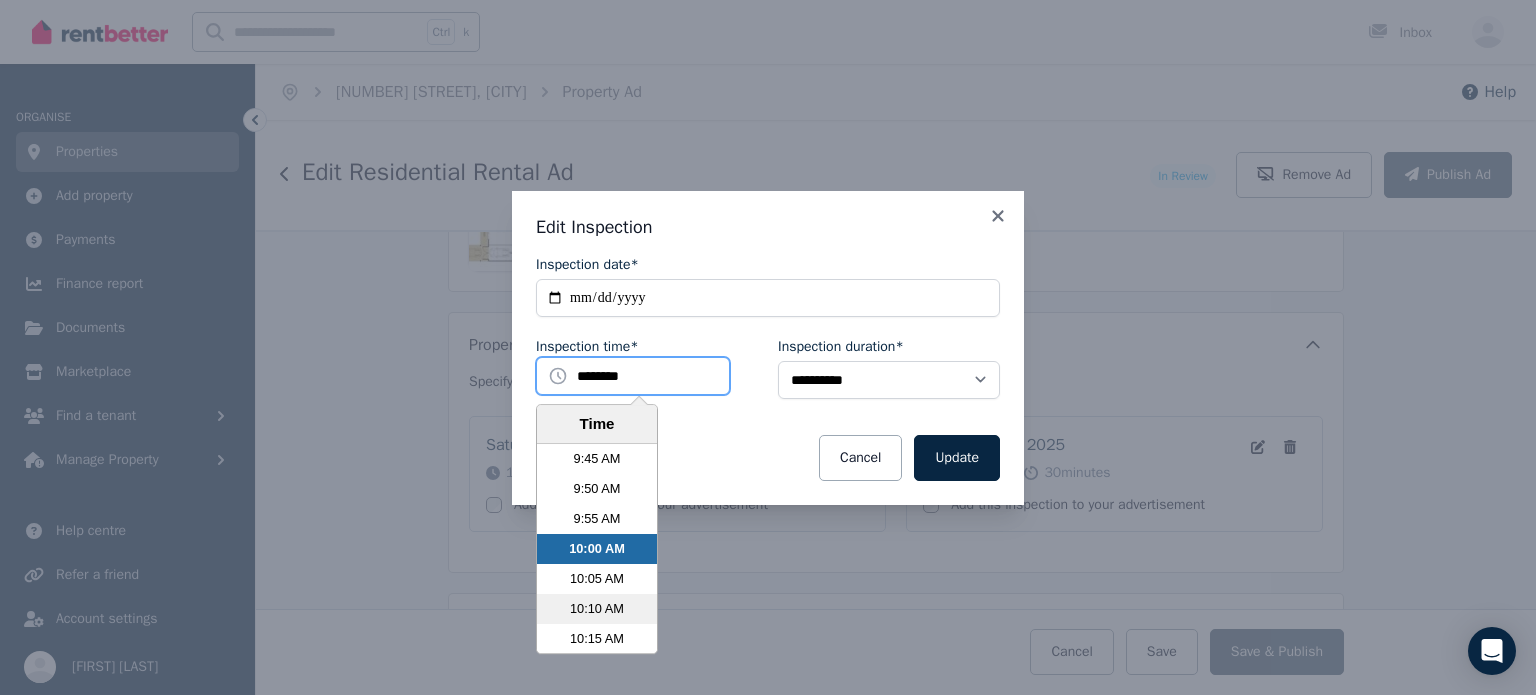 scroll, scrollTop: 3610, scrollLeft: 0, axis: vertical 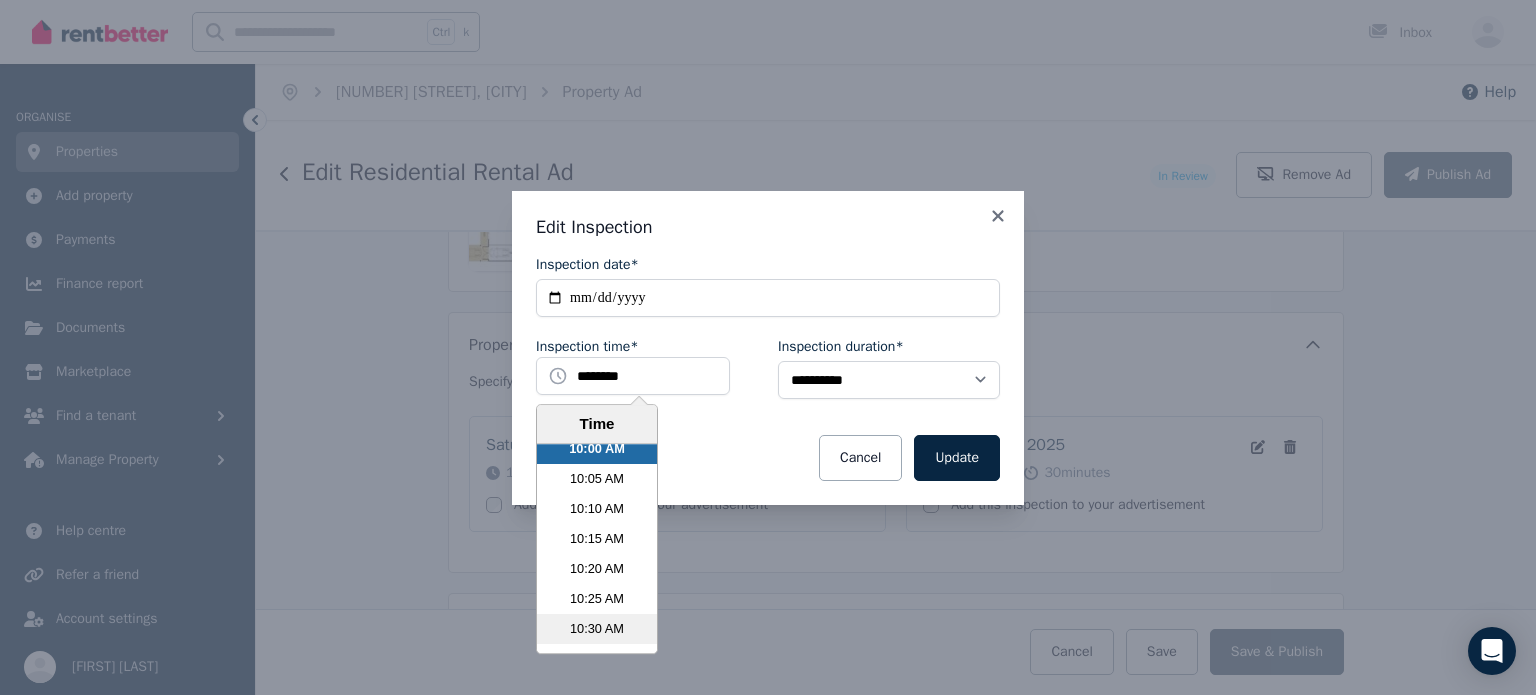click on "10:30 AM" at bounding box center (597, 629) 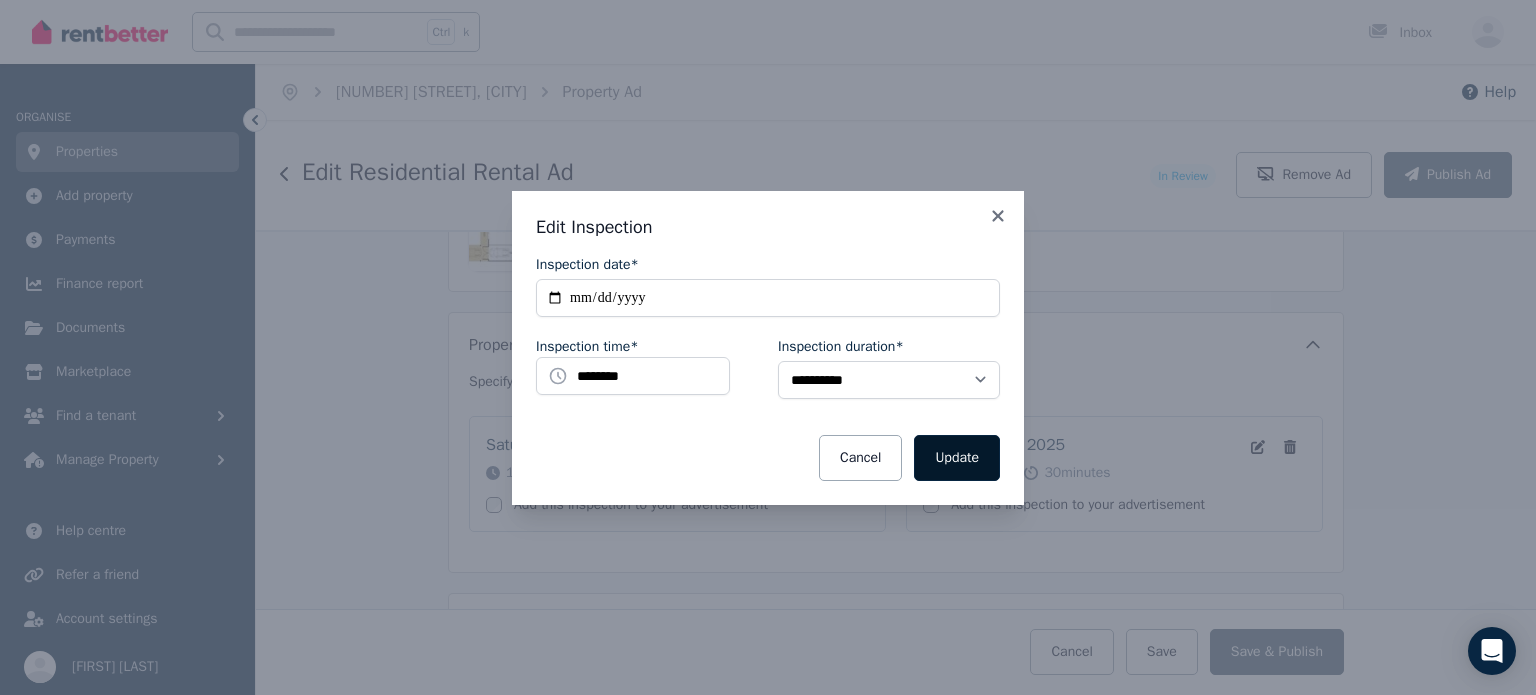 click on "Update" at bounding box center [957, 458] 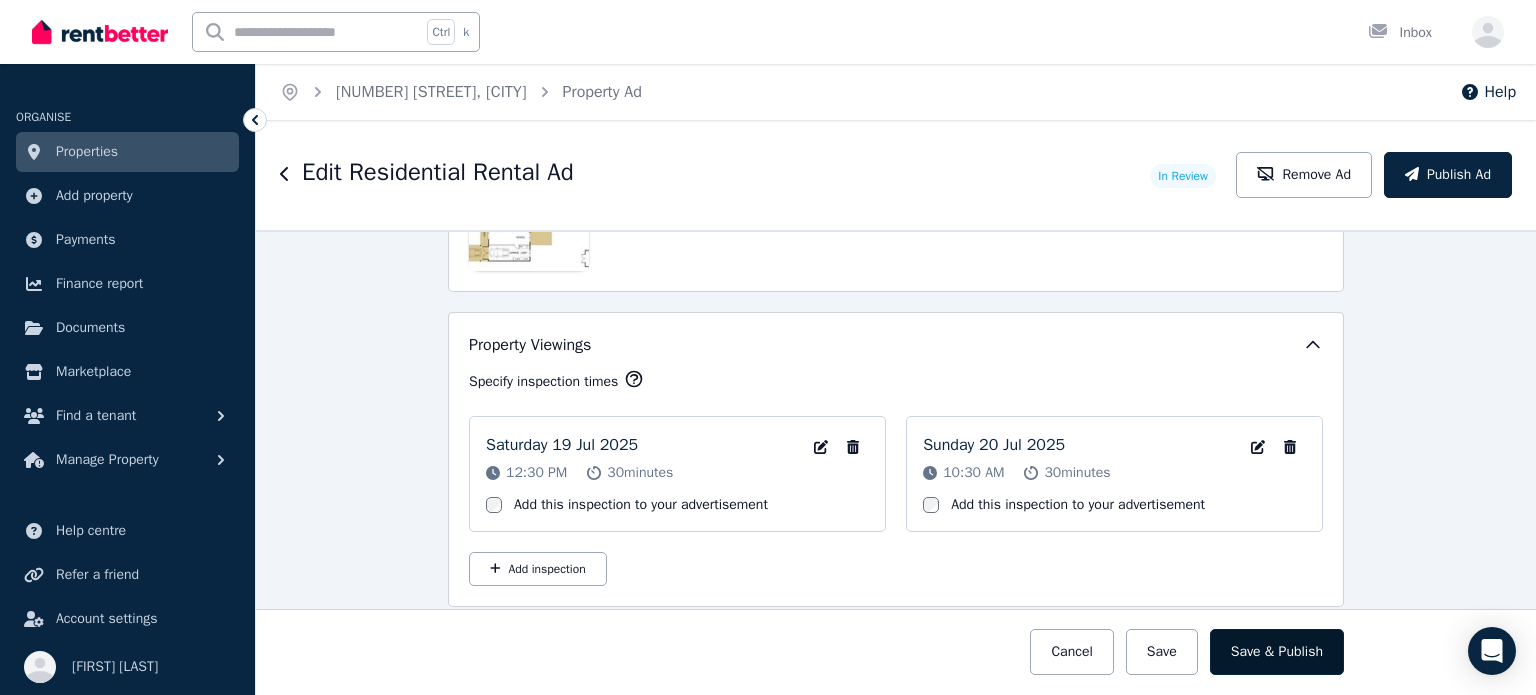 click on "Save & Publish" at bounding box center (1277, 652) 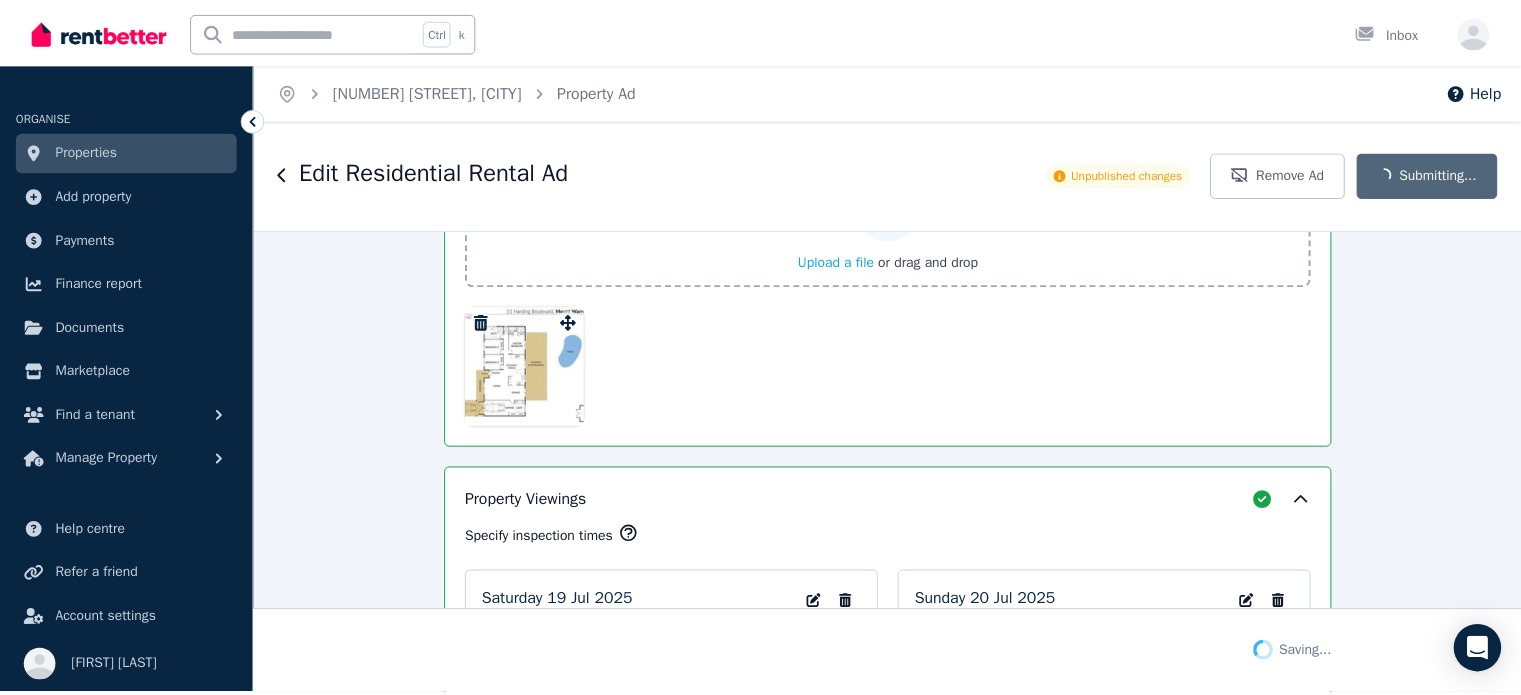 scroll, scrollTop: 3556, scrollLeft: 0, axis: vertical 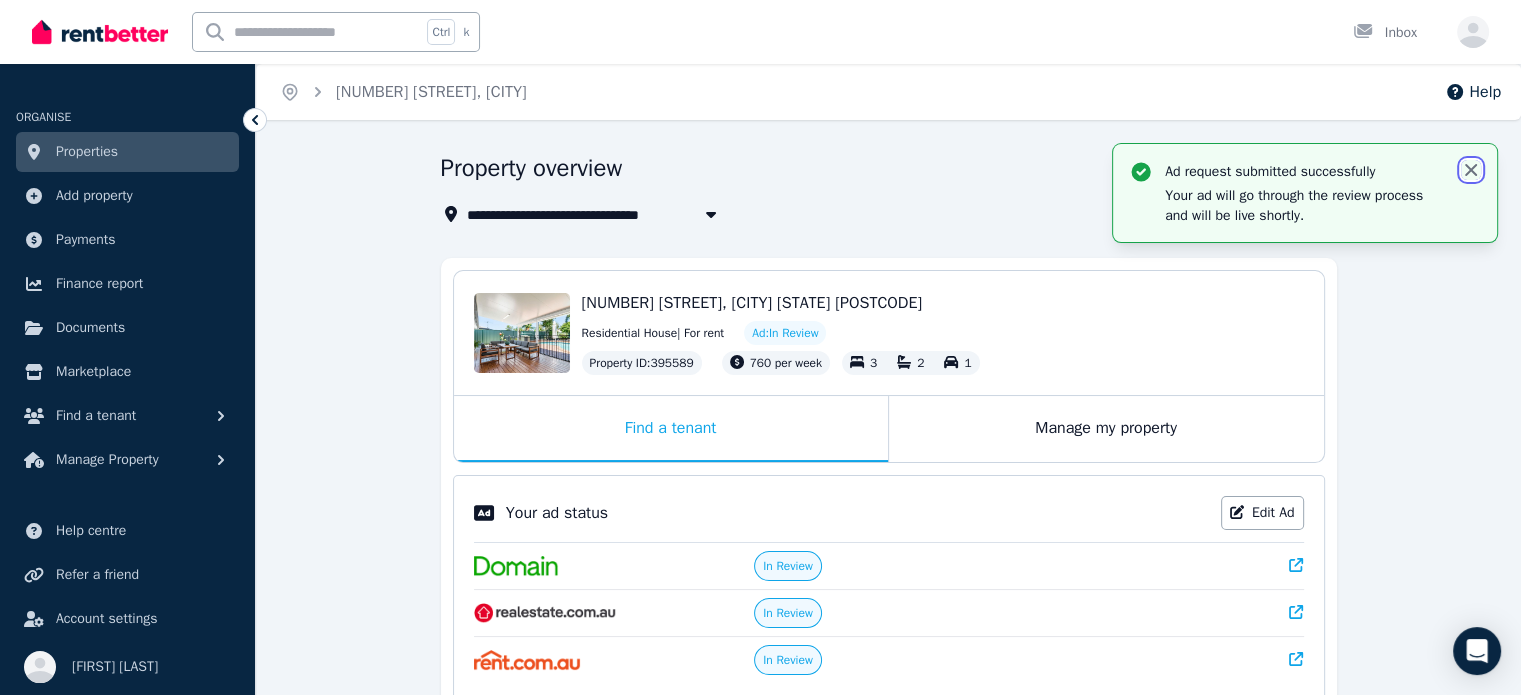 click 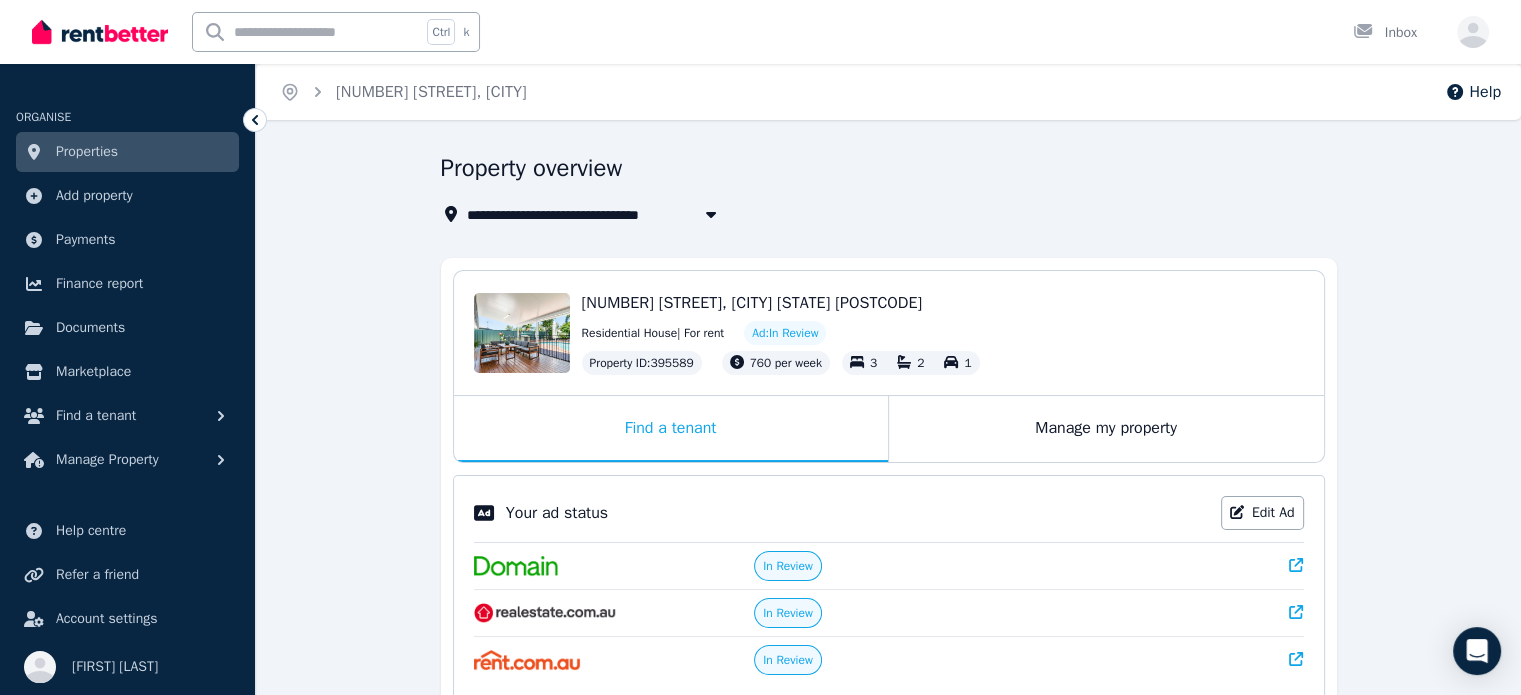 click 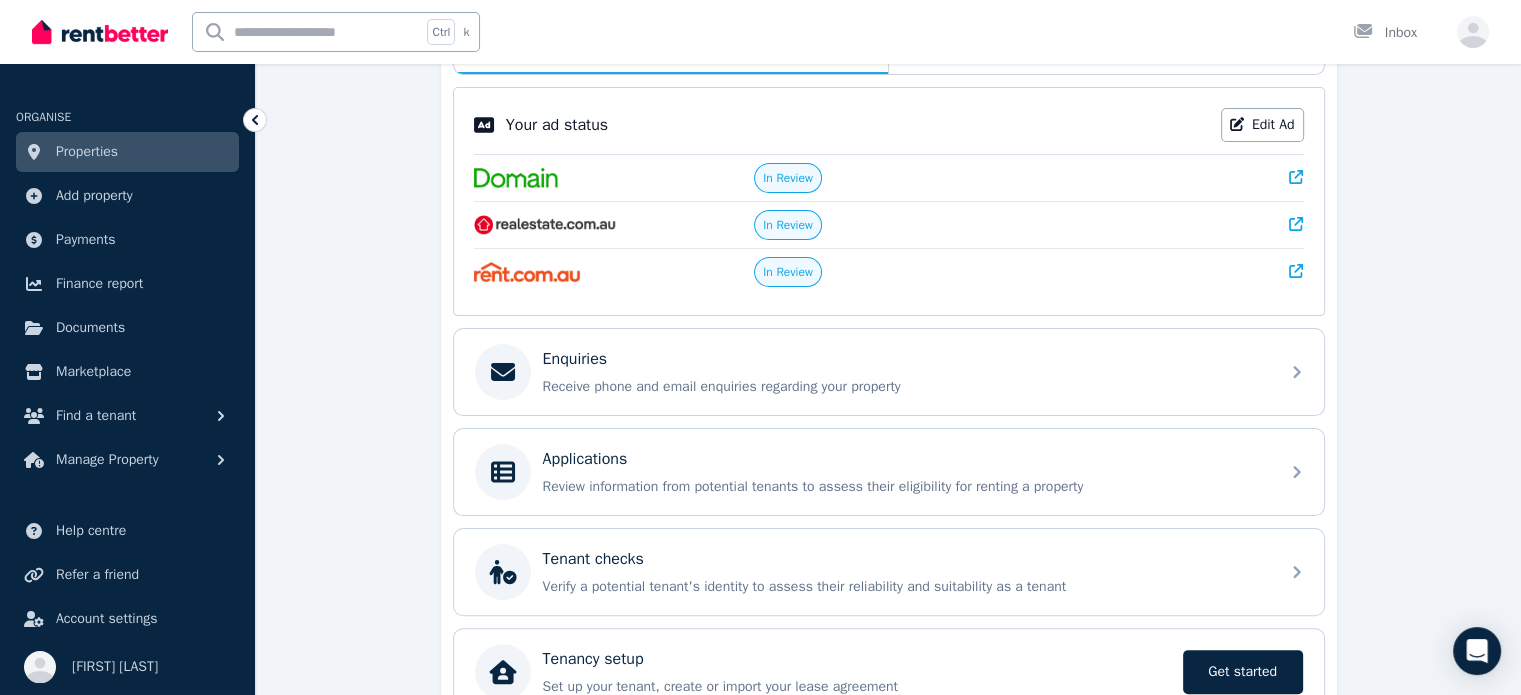 scroll, scrollTop: 490, scrollLeft: 0, axis: vertical 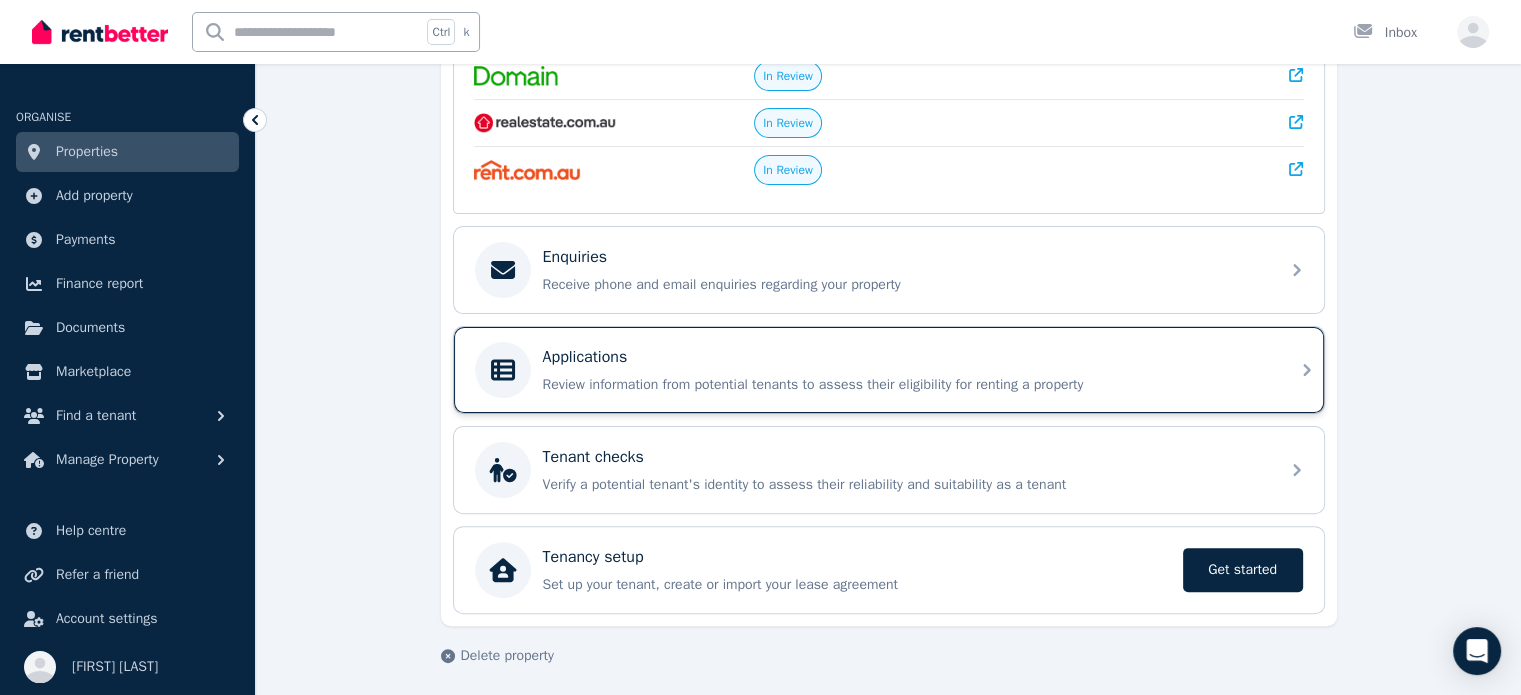 click on "Applications" at bounding box center [585, 357] 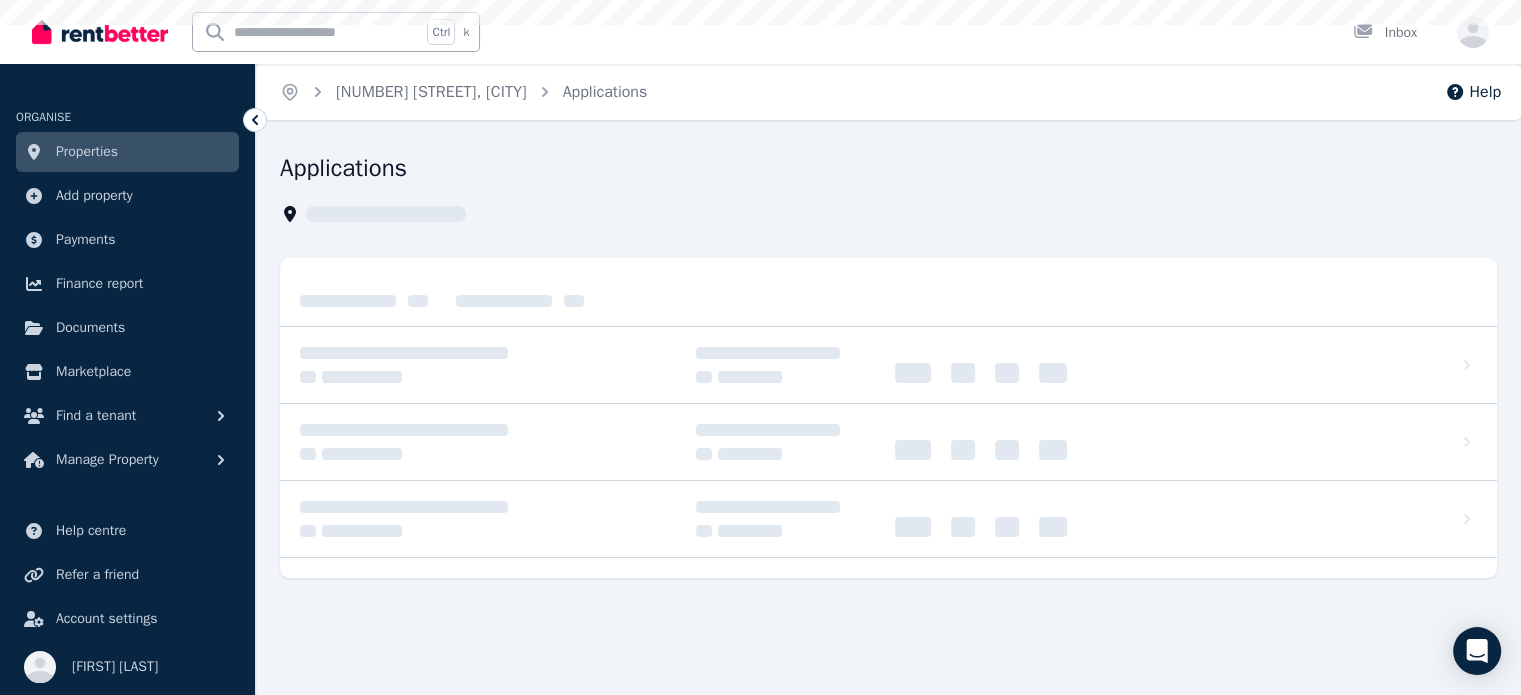 scroll, scrollTop: 0, scrollLeft: 0, axis: both 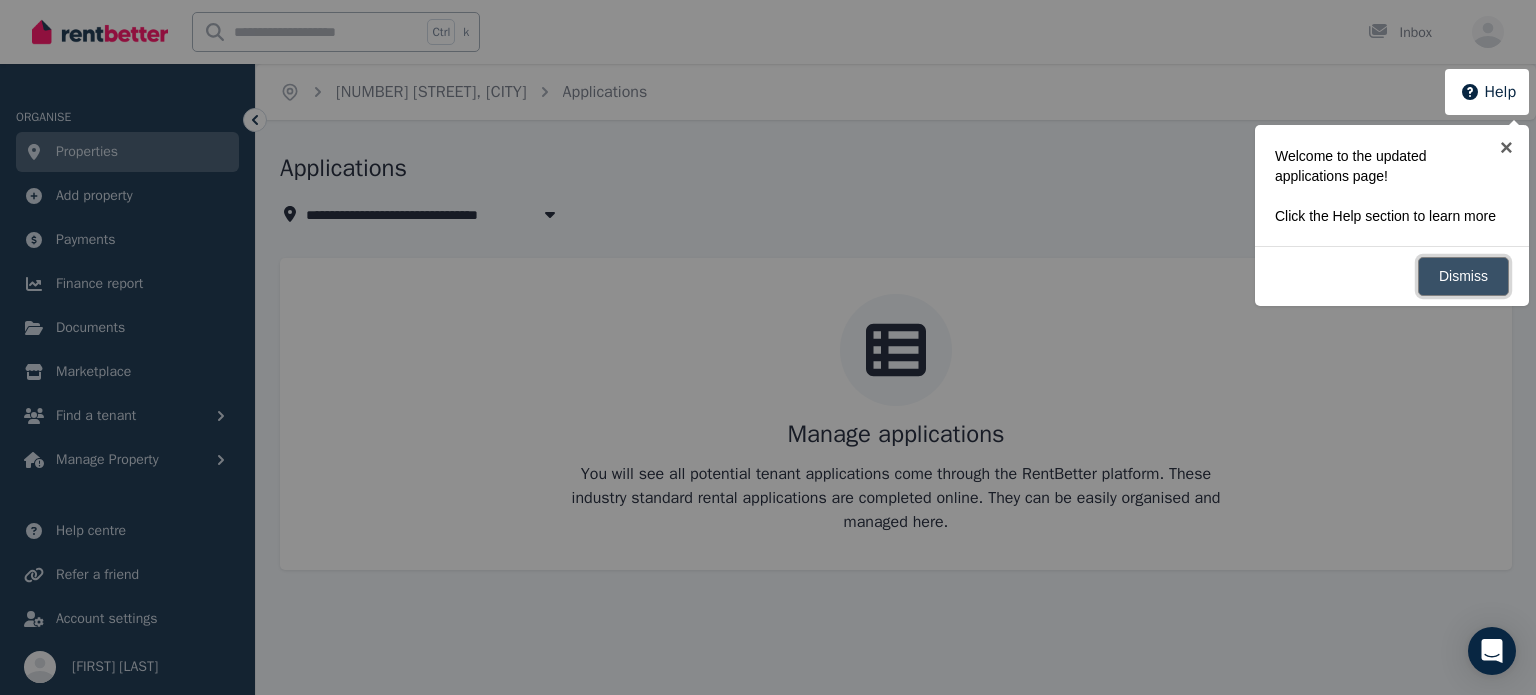 click on "Dismiss" at bounding box center (1463, 276) 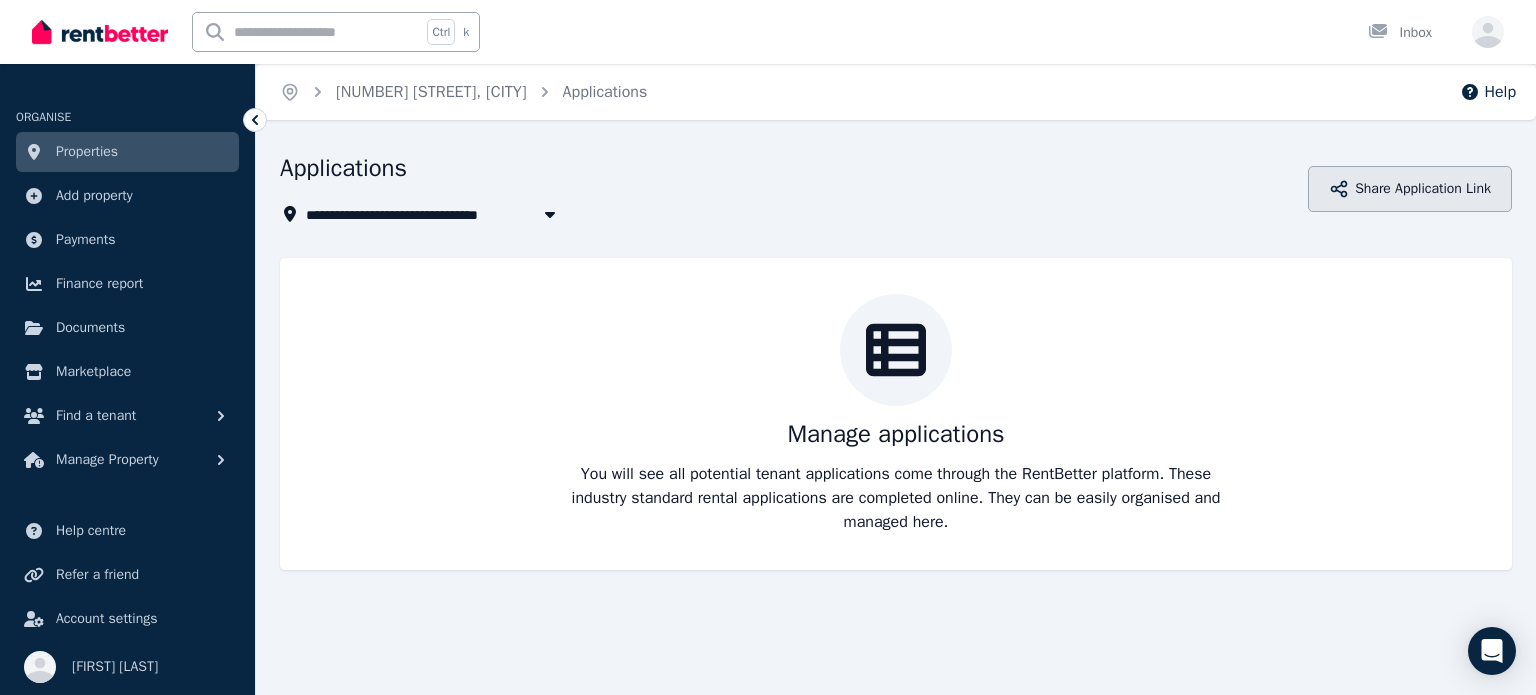 click on "Share Application Link" at bounding box center (1410, 189) 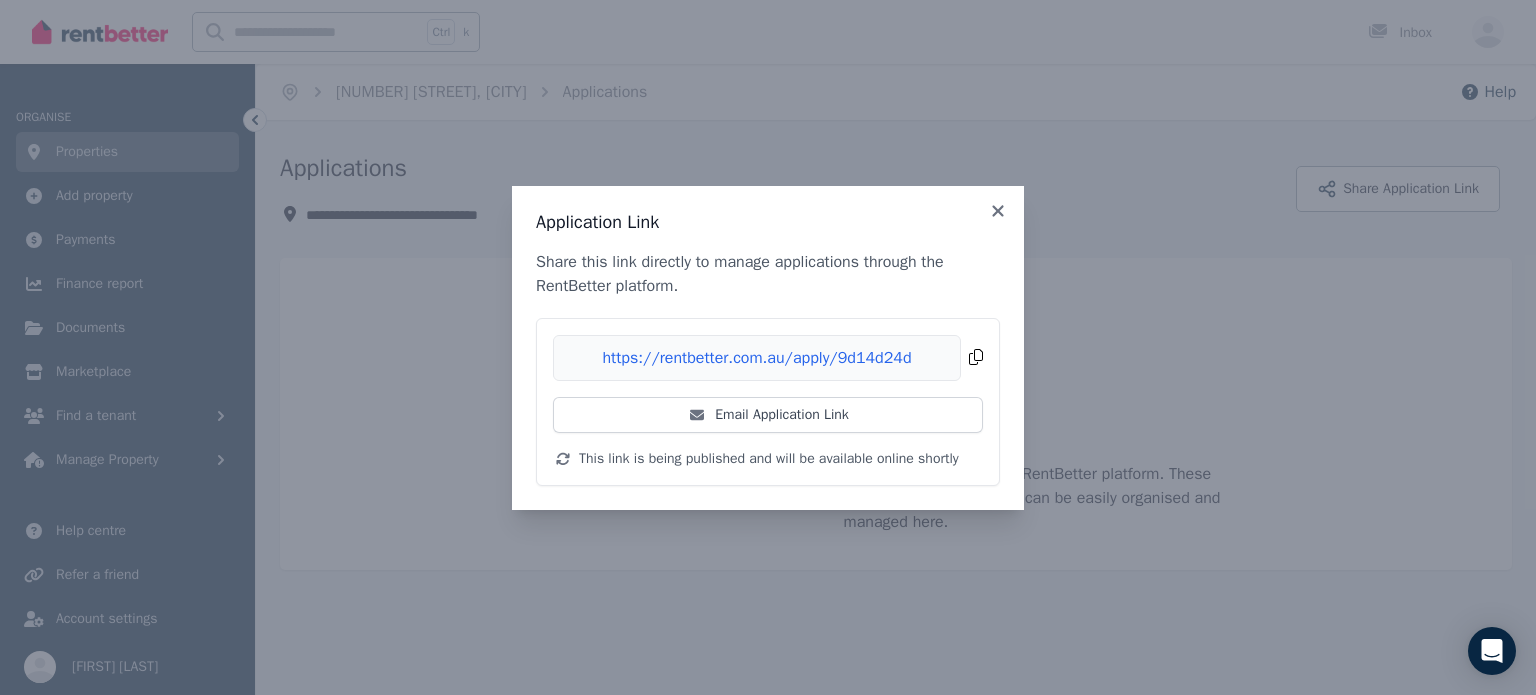 click on "Copied!" at bounding box center [768, 358] 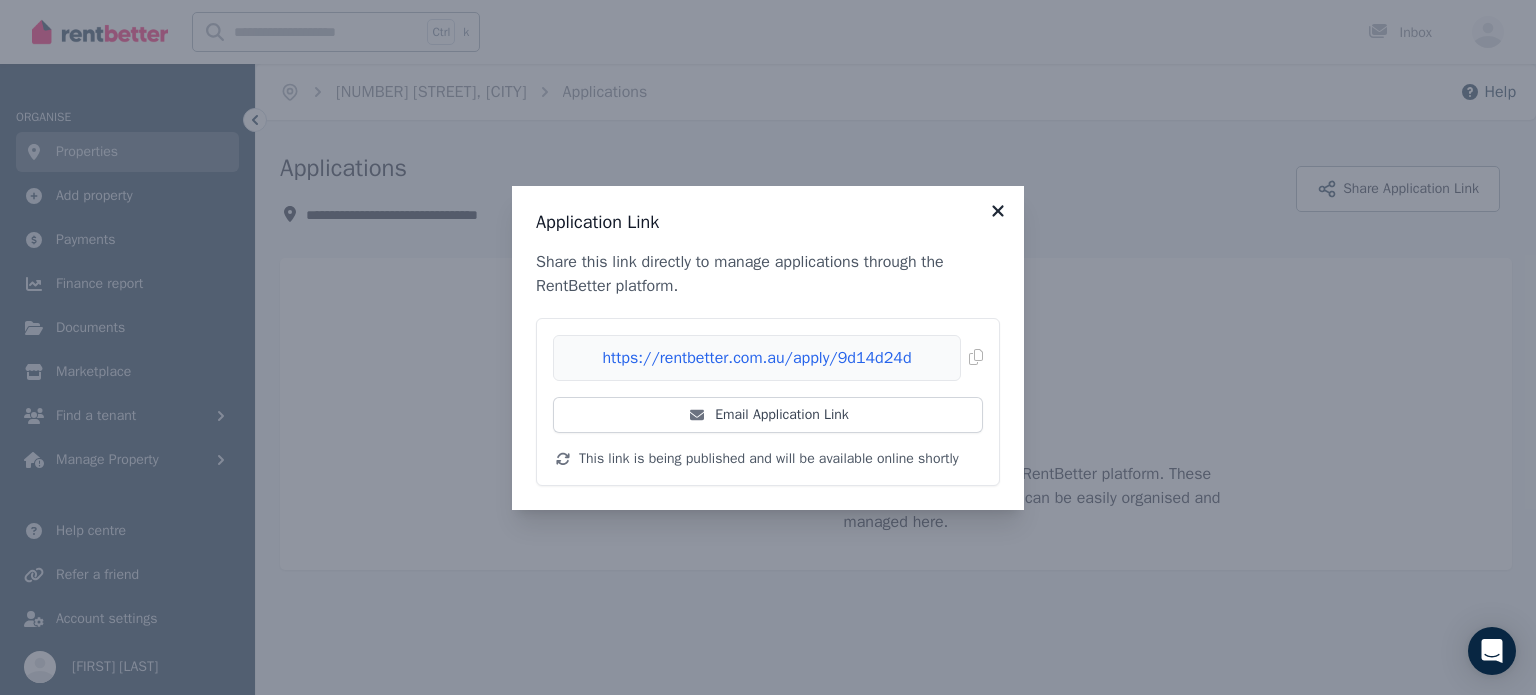 click 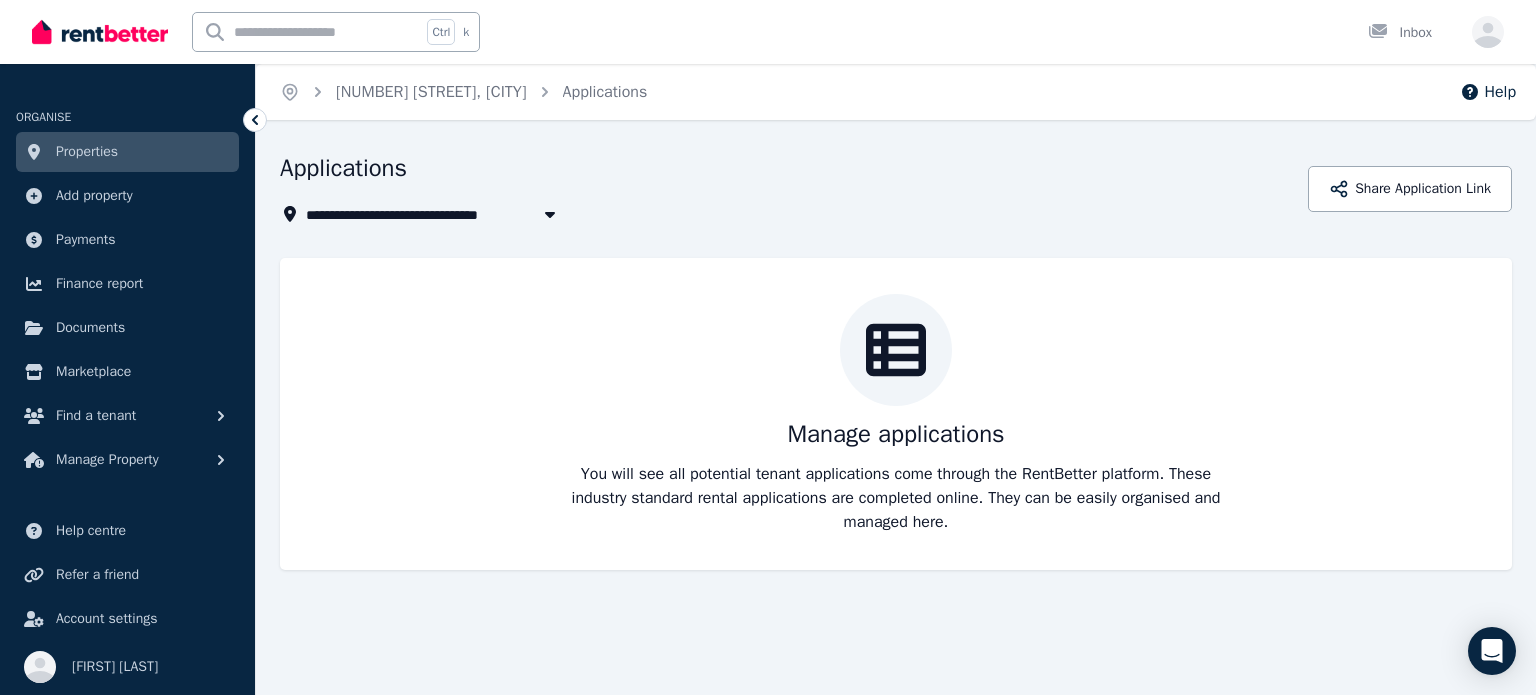 click on "Properties" at bounding box center (127, 152) 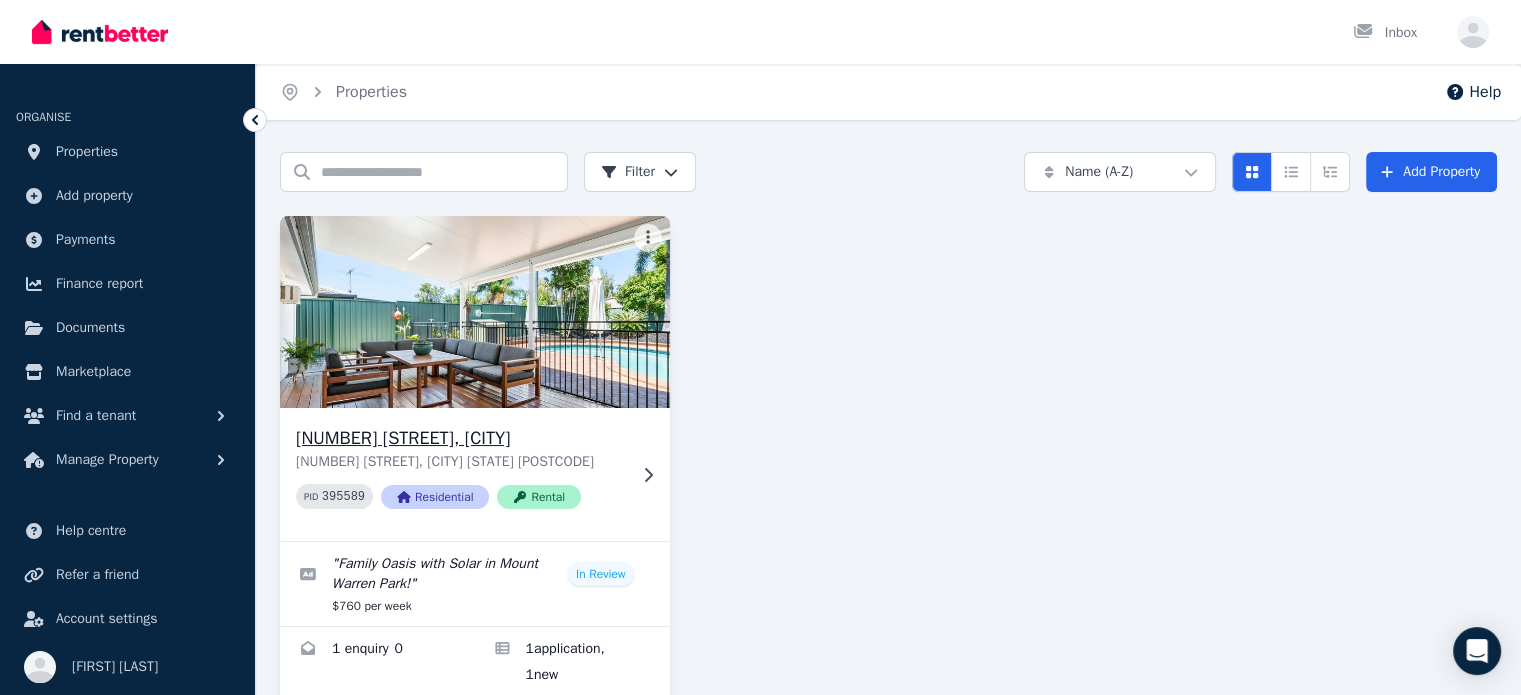 click at bounding box center (474, 312) 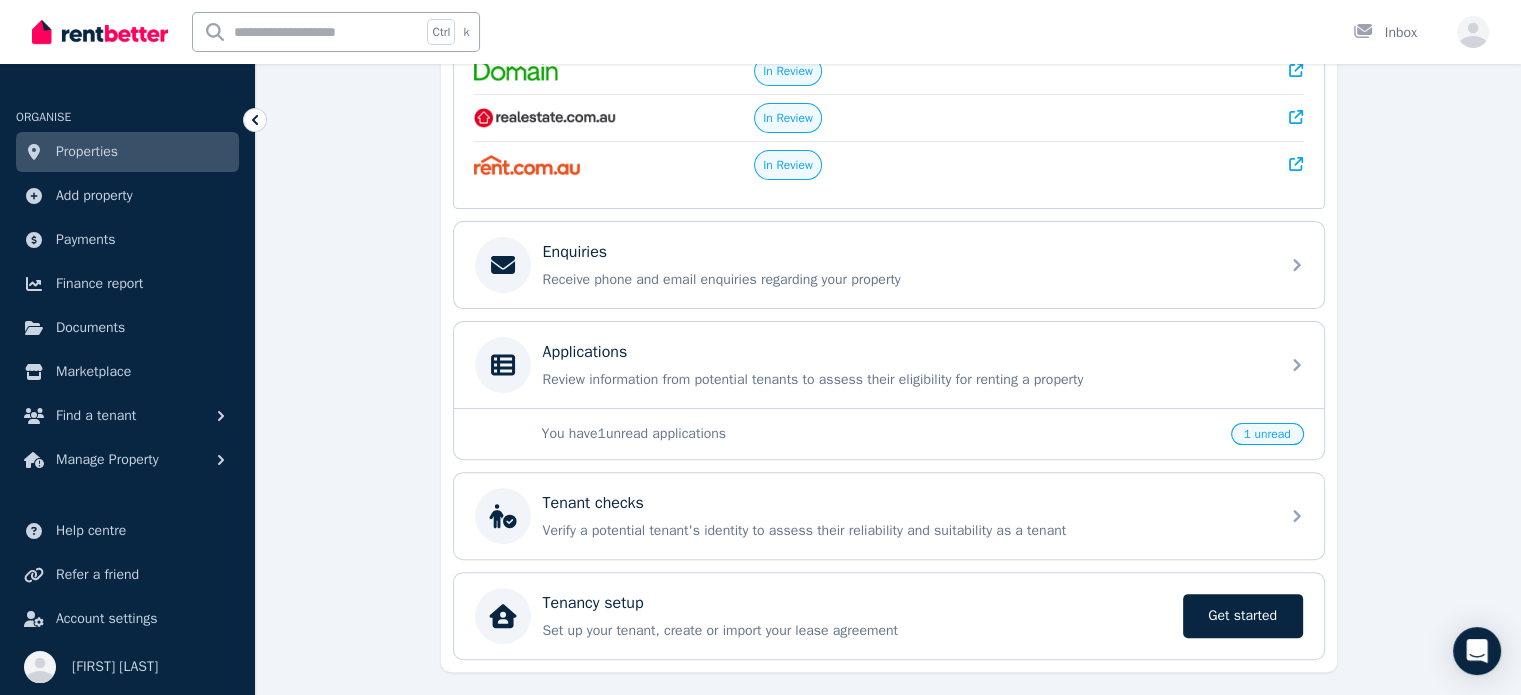 scroll, scrollTop: 500, scrollLeft: 0, axis: vertical 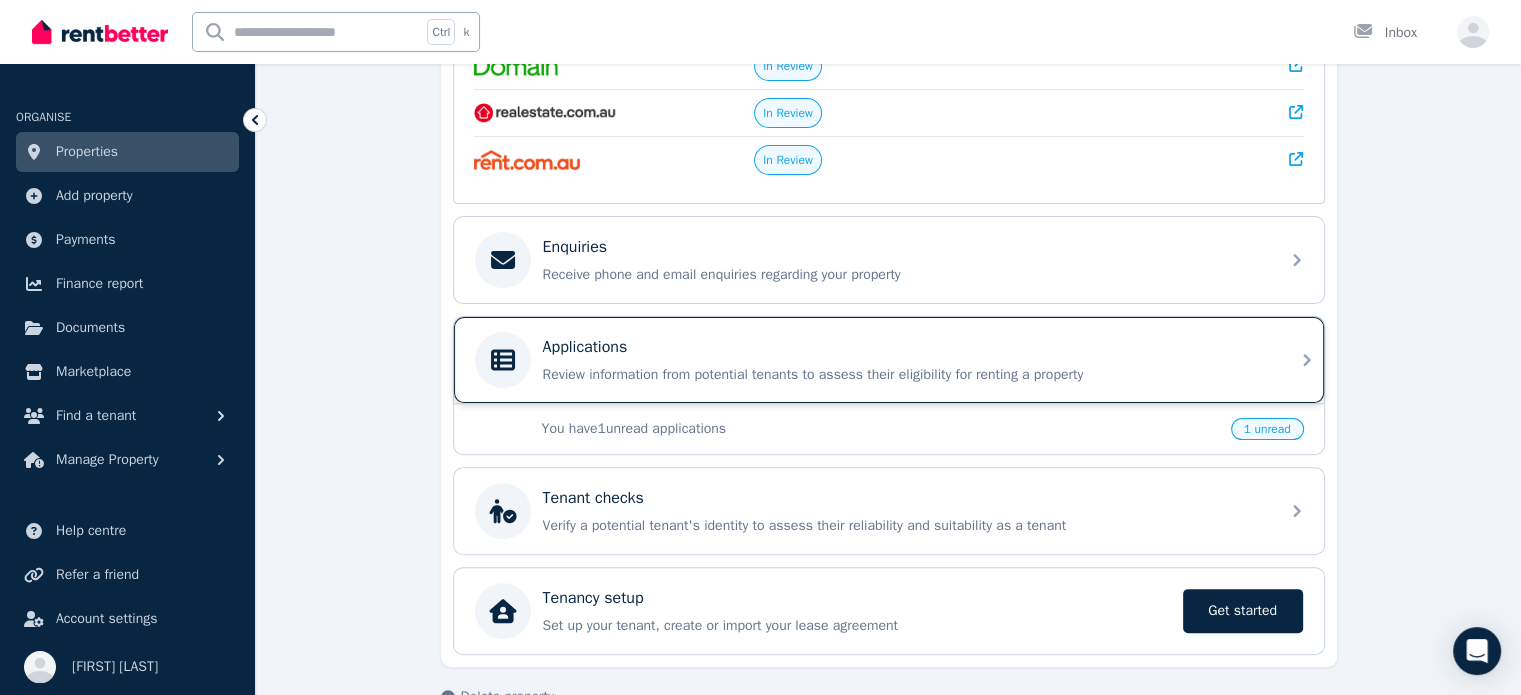 click on "Applications Review information from potential tenants to assess their eligibility for renting a property" at bounding box center [889, 360] 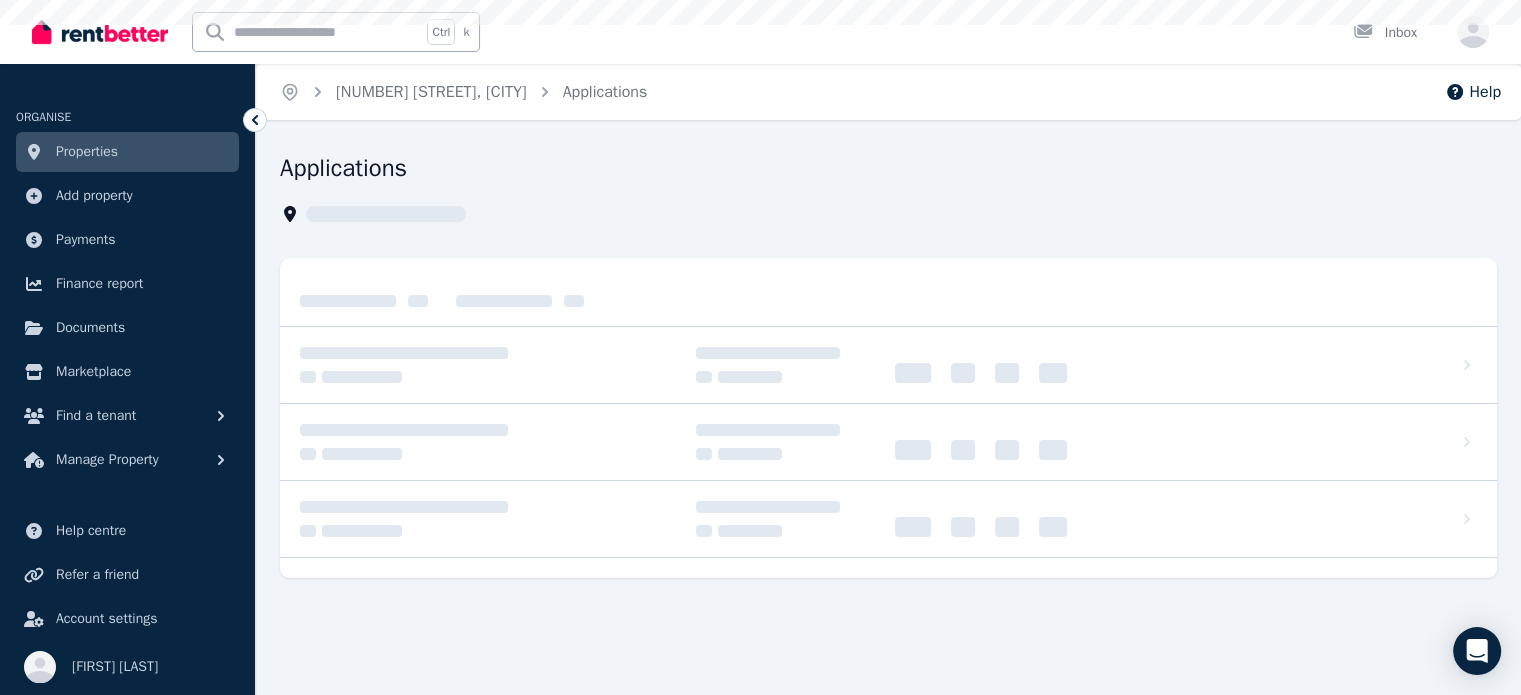 scroll, scrollTop: 0, scrollLeft: 0, axis: both 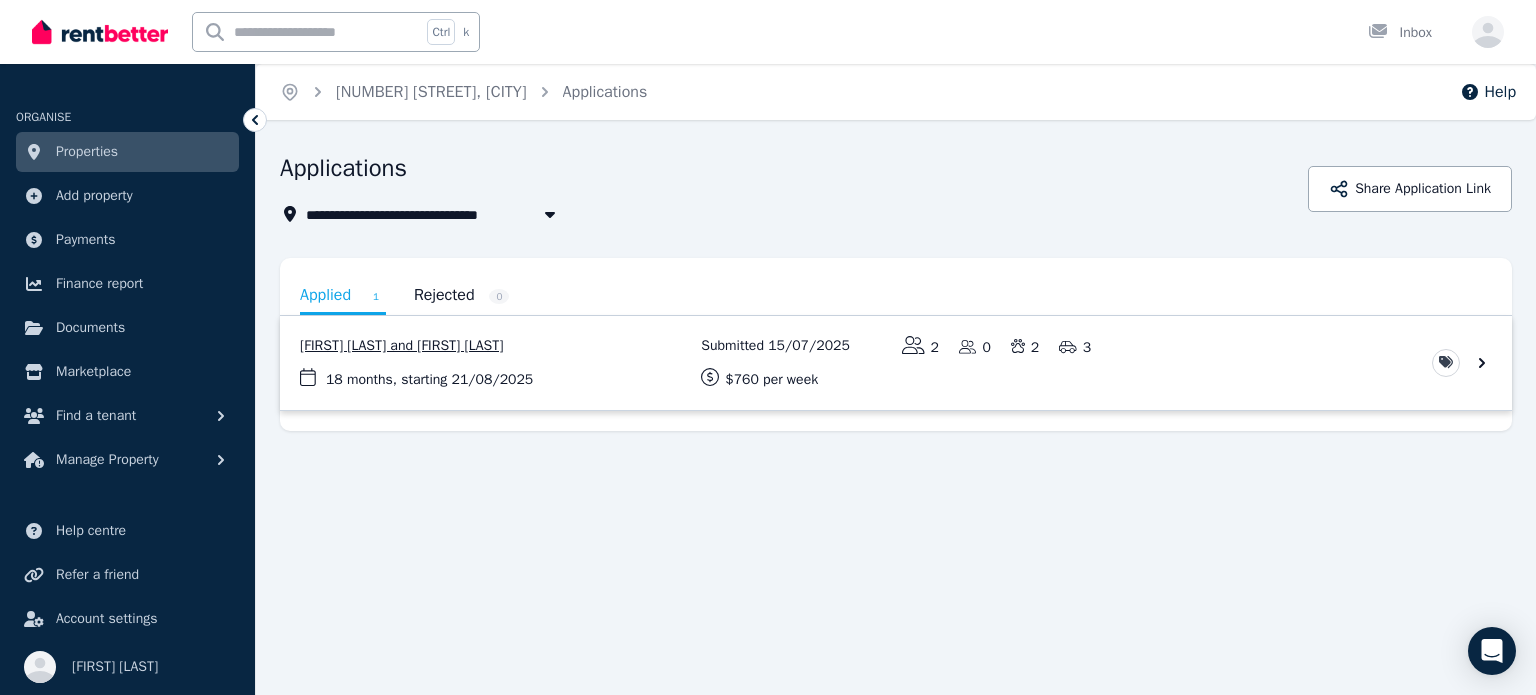 click at bounding box center (896, 363) 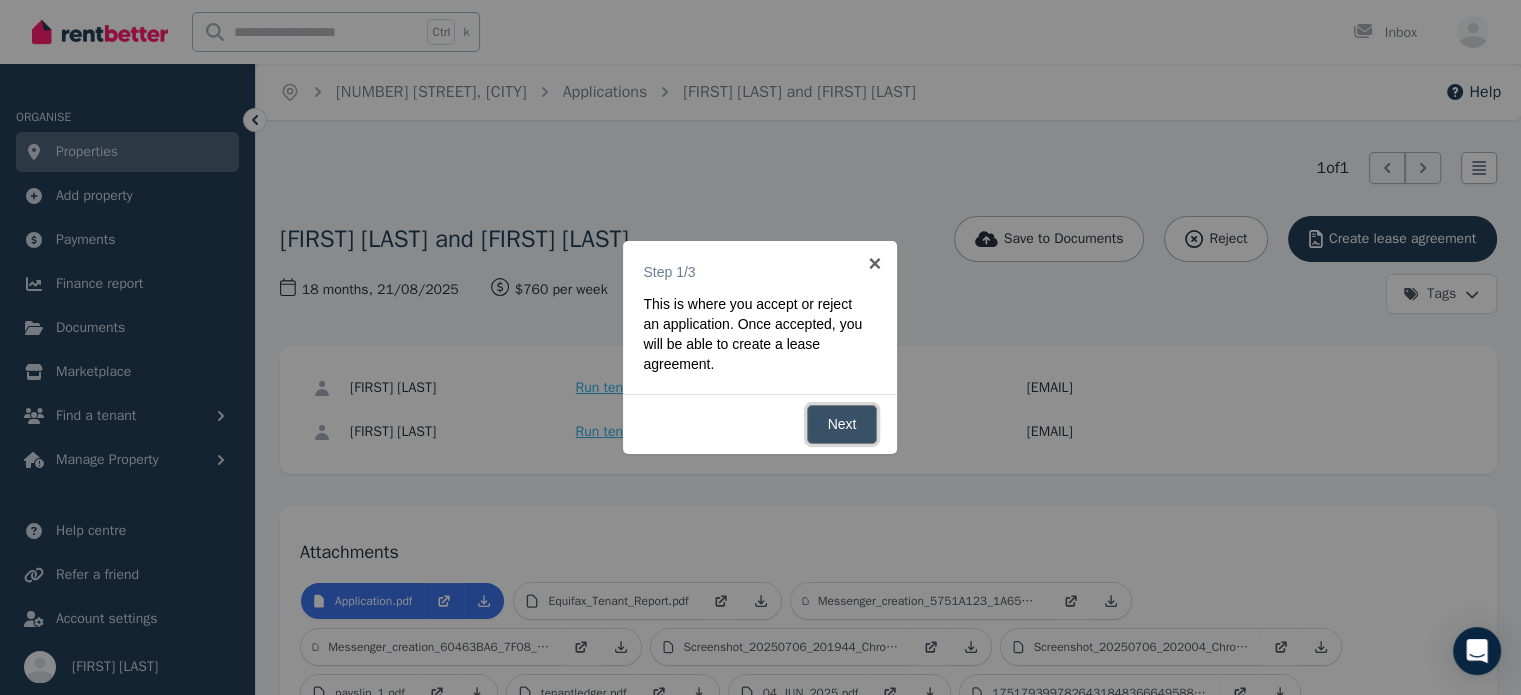 click on "Next" at bounding box center [842, 424] 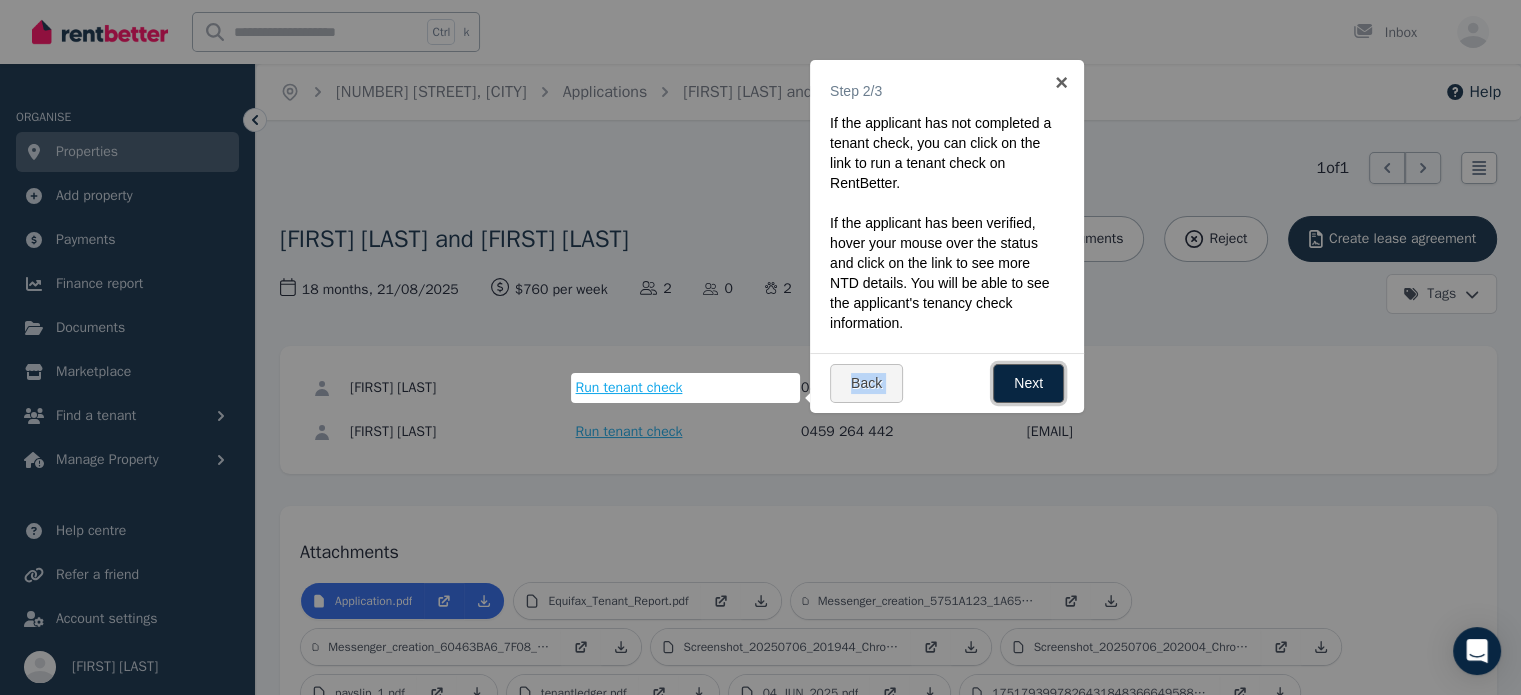 drag, startPoint x: 1016, startPoint y: 379, endPoint x: 934, endPoint y: 346, distance: 88.391174 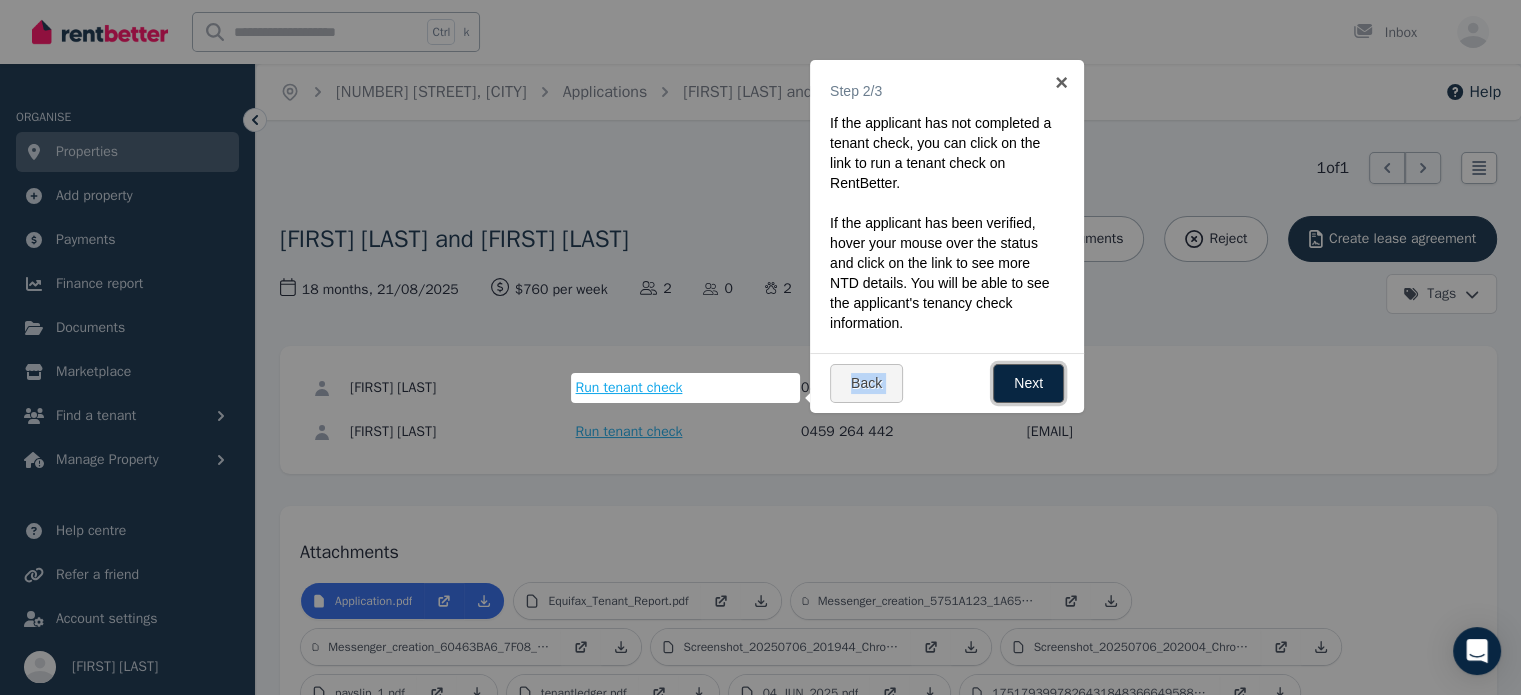 click on "× Step 2/3 If the applicant has not completed a tenant check, you can click on the link to run a tenant check on RentBetter. If the applicant has been verified, hover your mouse over the status and click on the link to see more NTD details. You will be able to see the applicant's tenancy check information.       Back Next" at bounding box center [947, 236] 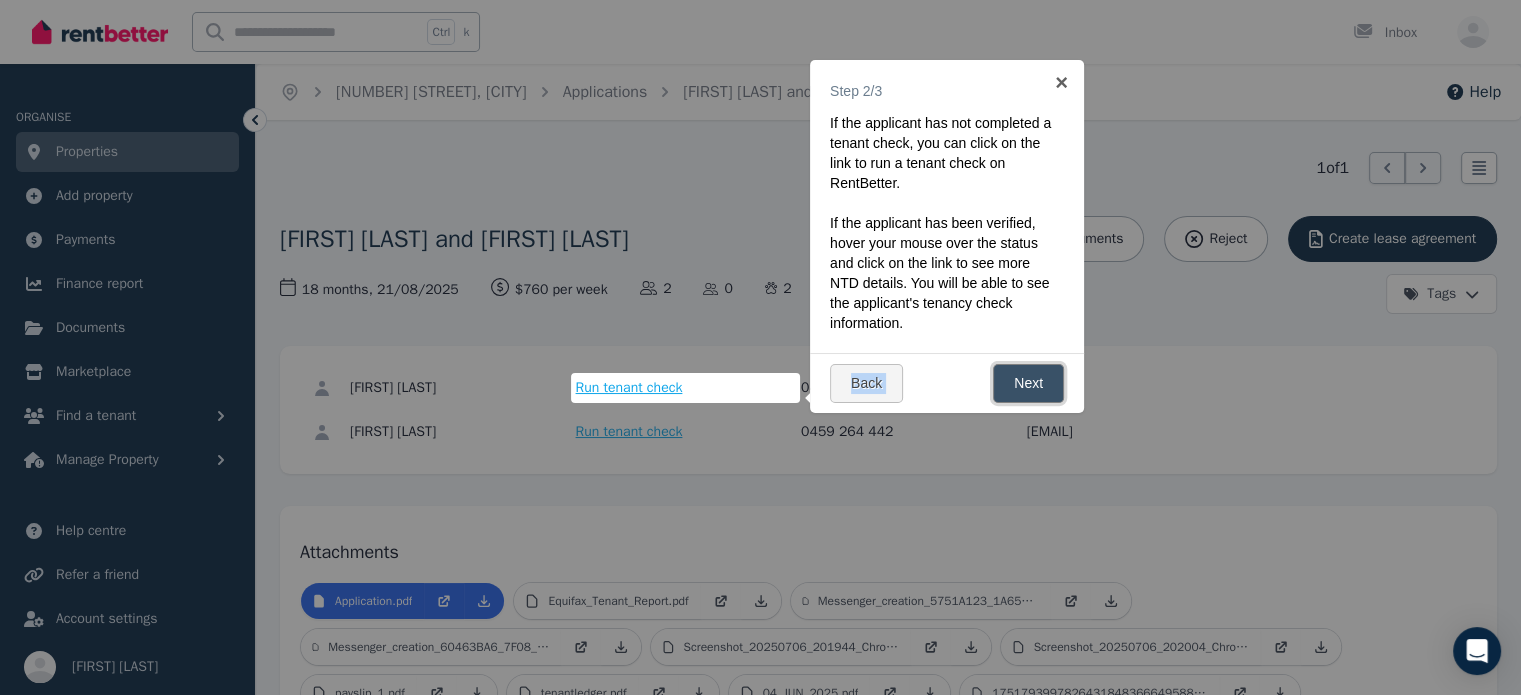 click on "Next" at bounding box center (1028, 383) 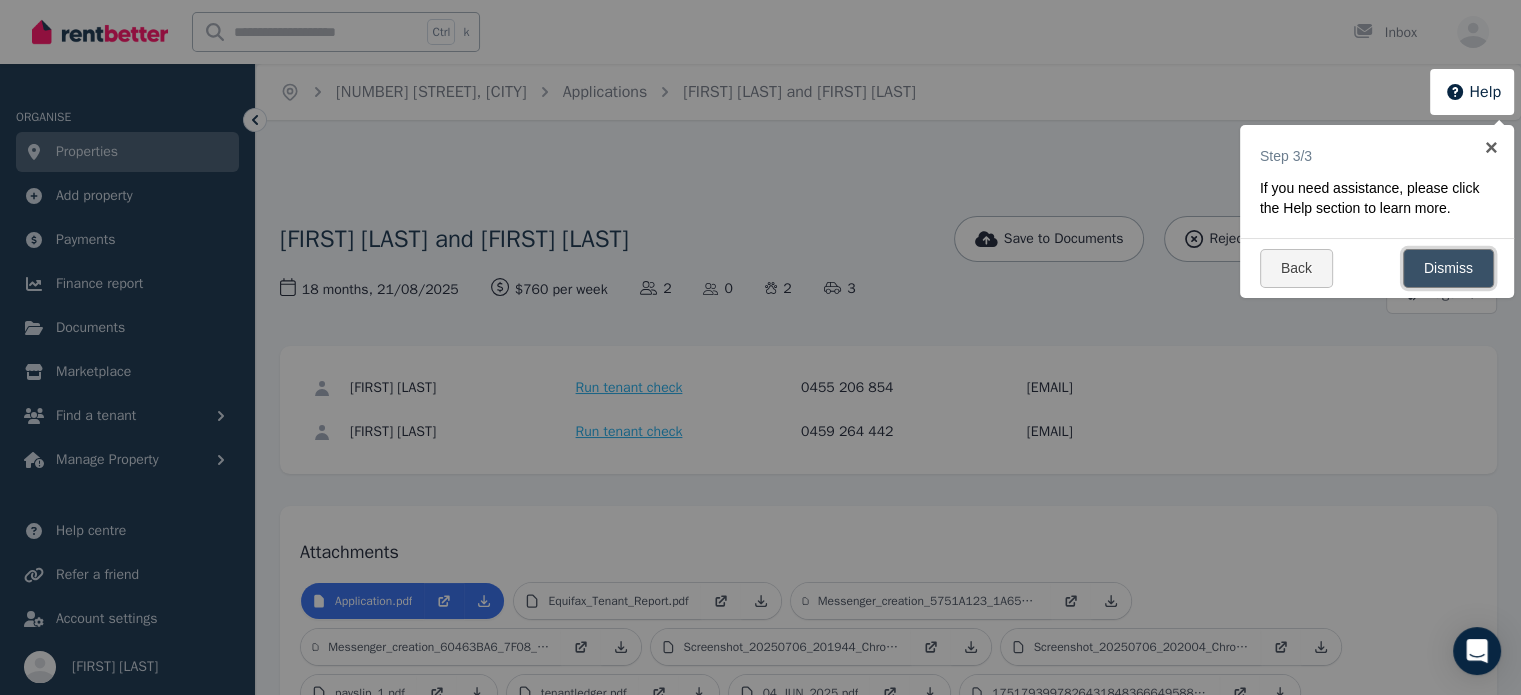 click on "Dismiss" at bounding box center [1448, 268] 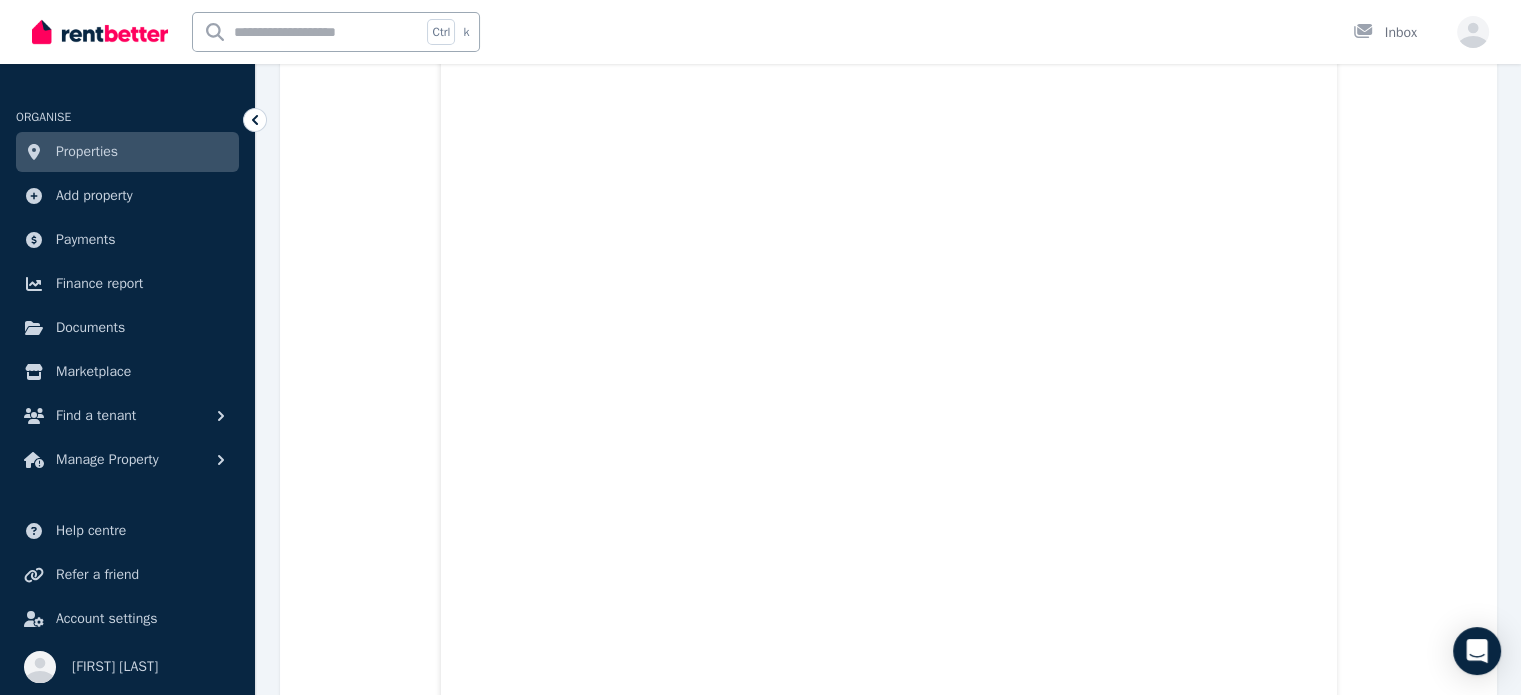 scroll, scrollTop: 9300, scrollLeft: 0, axis: vertical 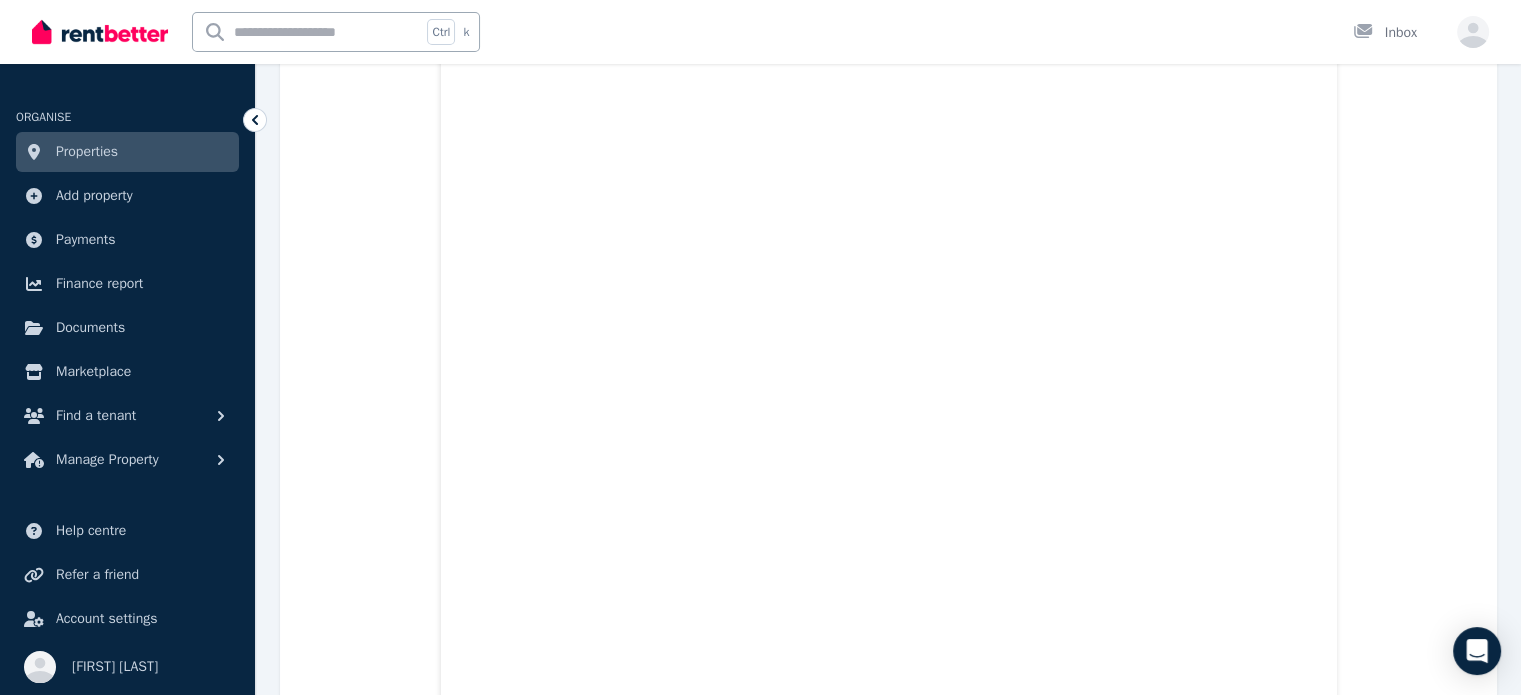 click on "Properties" at bounding box center (87, 152) 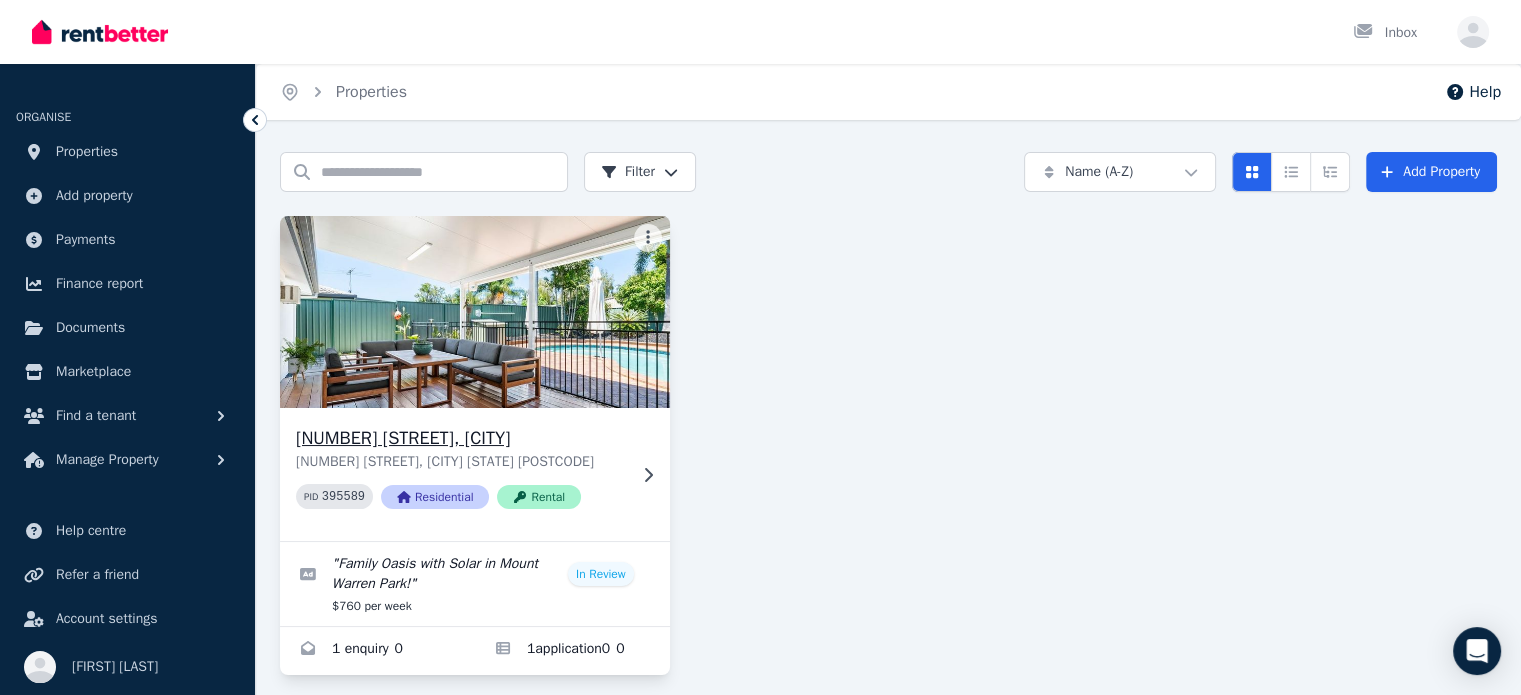 click at bounding box center [474, 312] 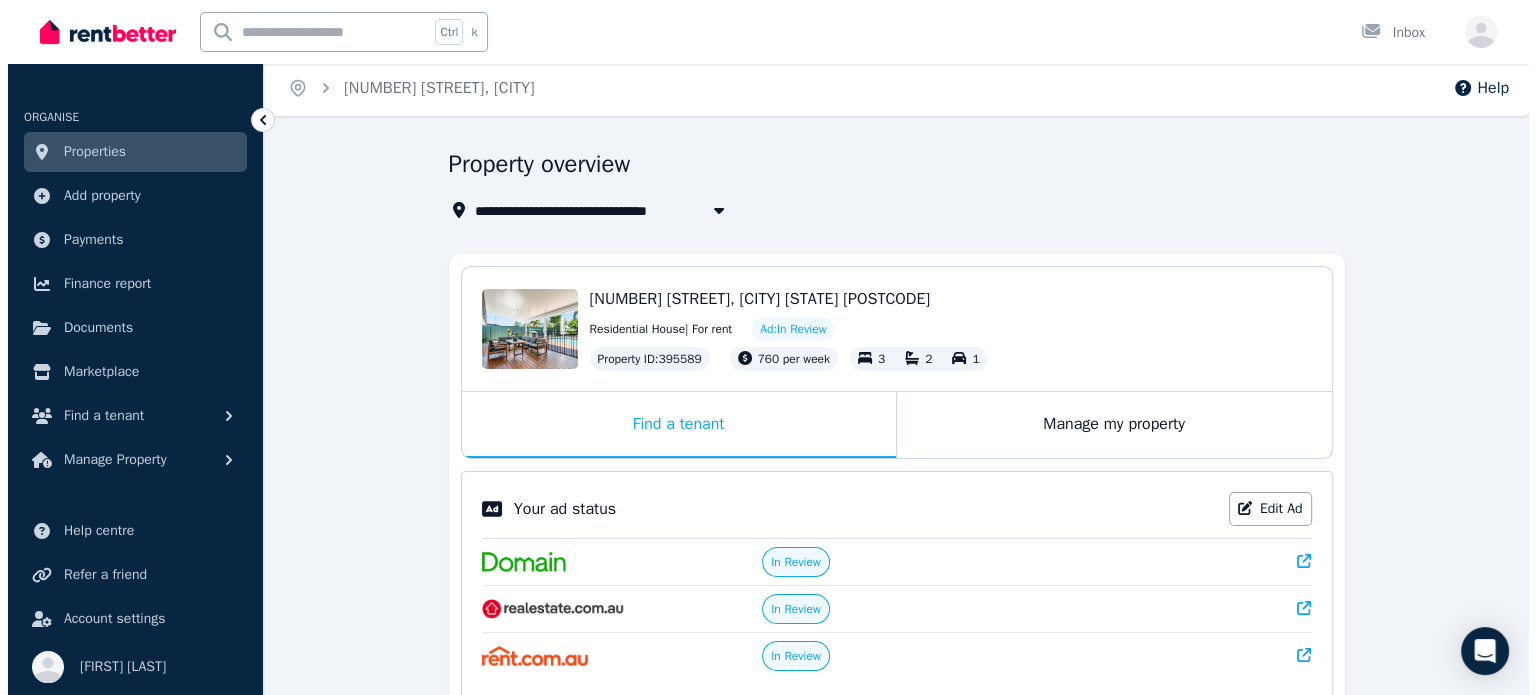 scroll, scrollTop: 0, scrollLeft: 0, axis: both 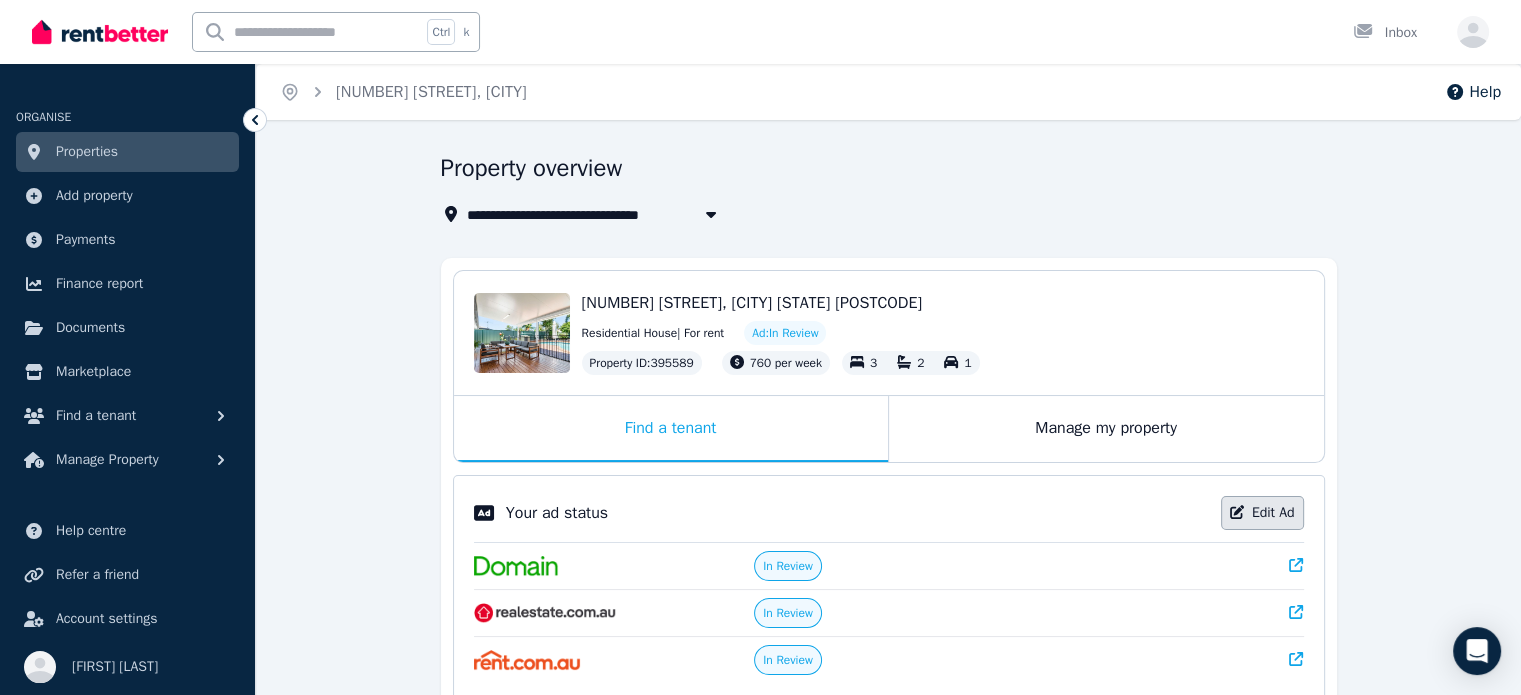 click on "Edit Ad" at bounding box center [1262, 513] 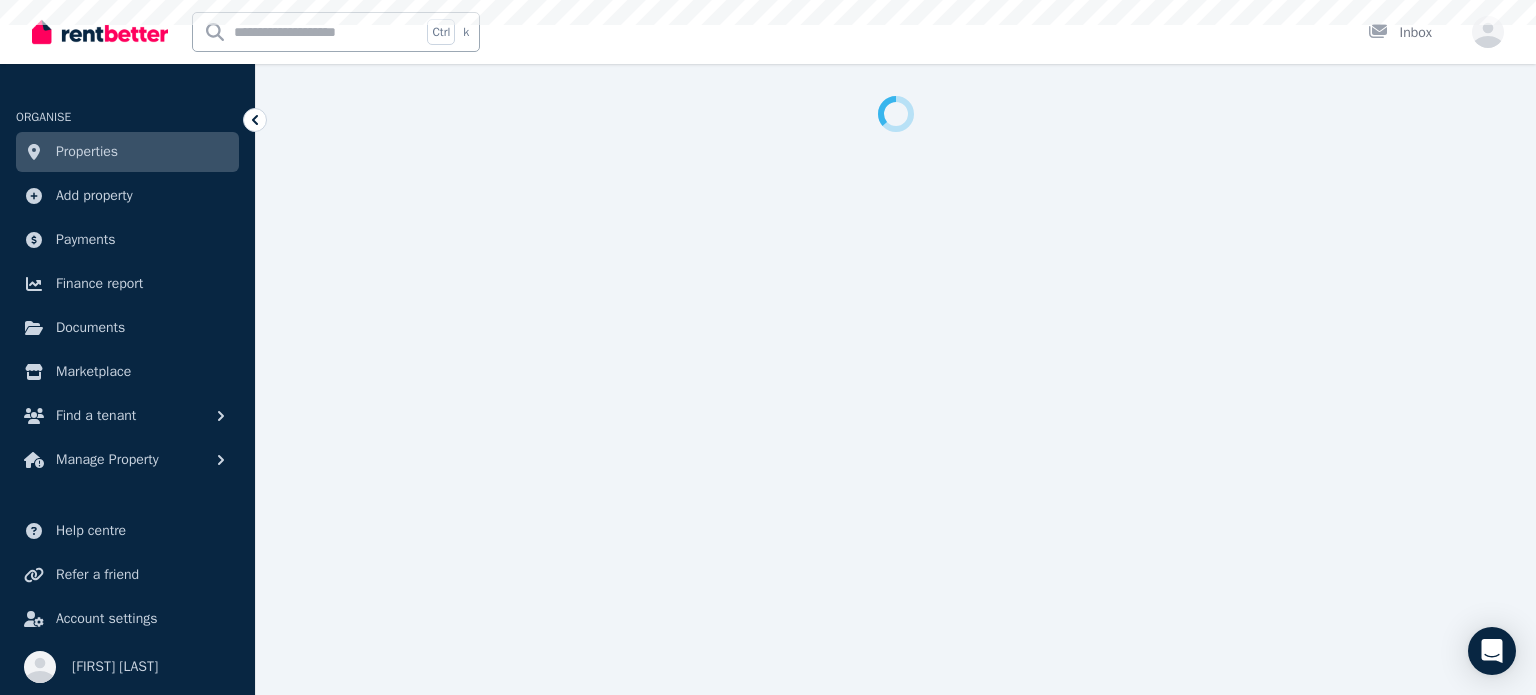 select on "***" 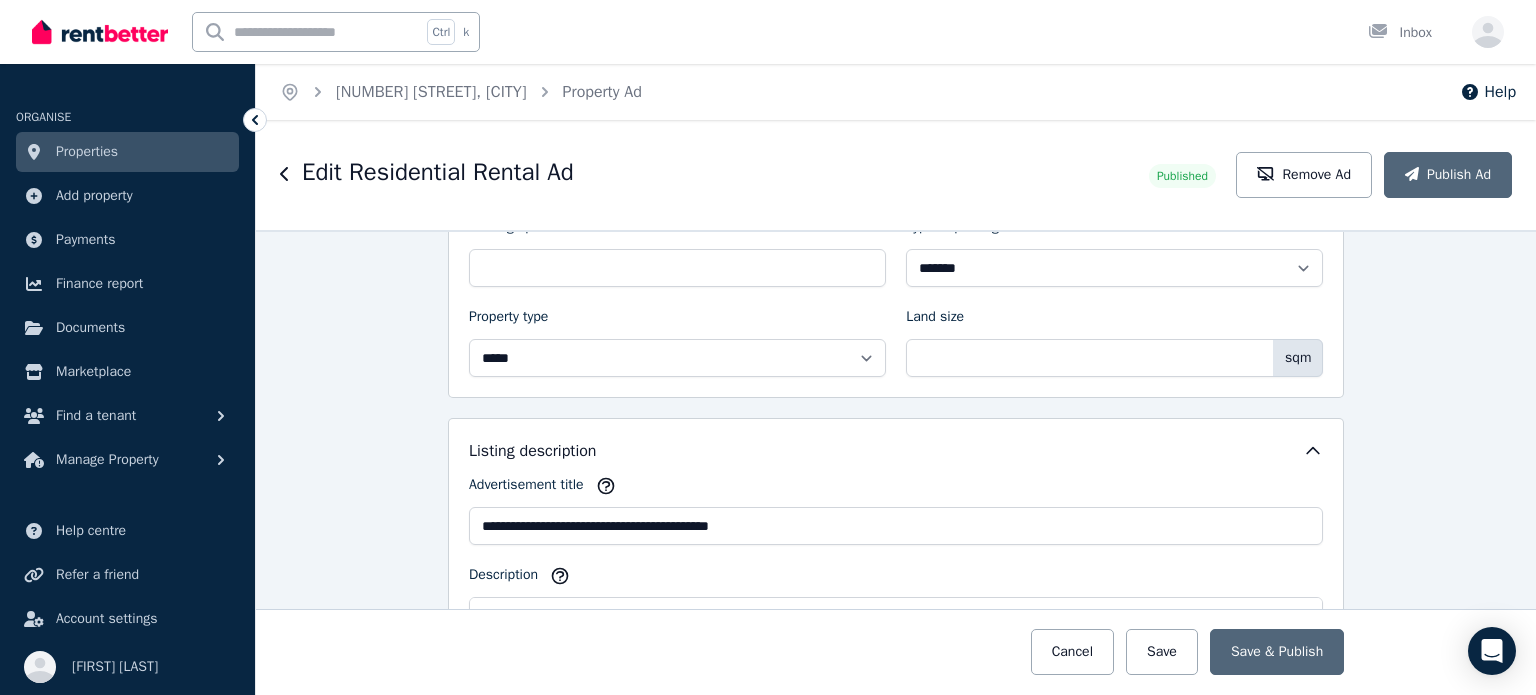 scroll, scrollTop: 1300, scrollLeft: 0, axis: vertical 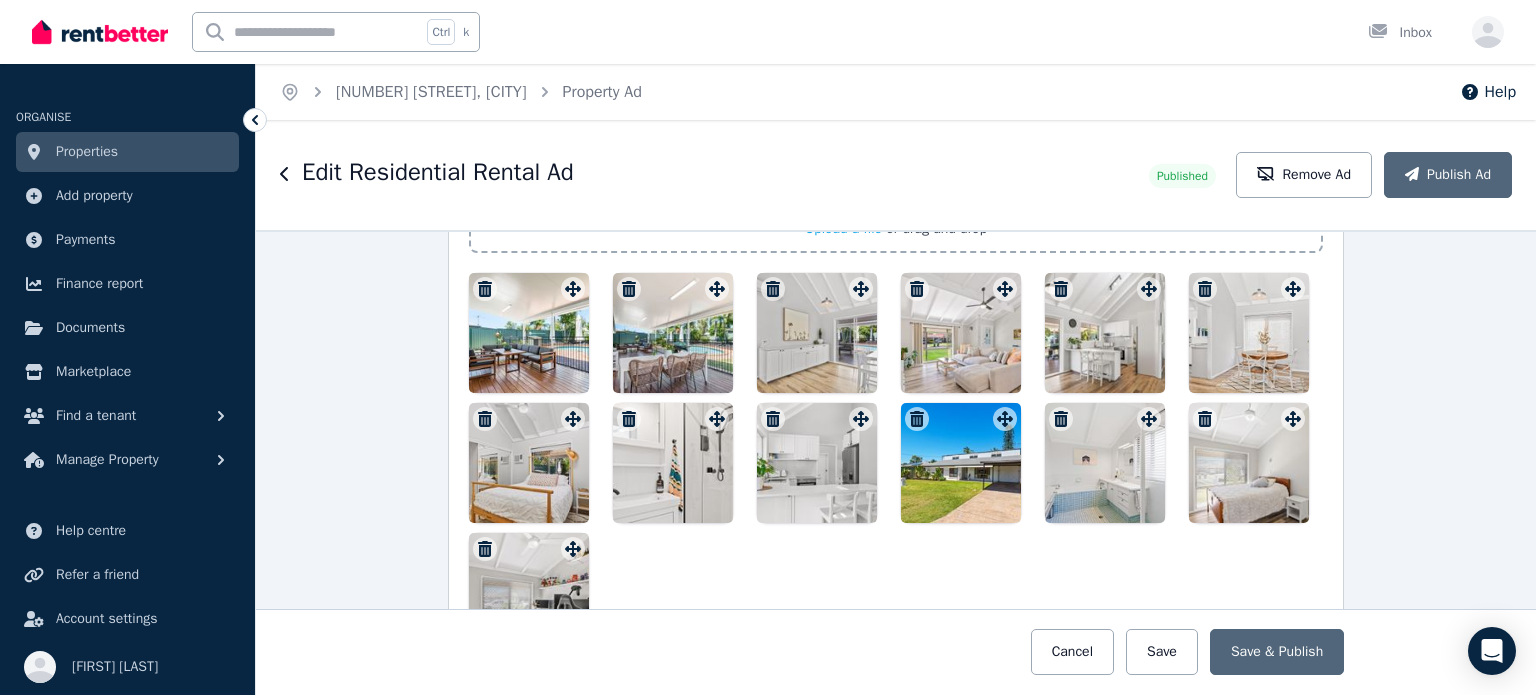 drag, startPoint x: 472, startPoint y: 381, endPoint x: 1005, endPoint y: 703, distance: 622.71423 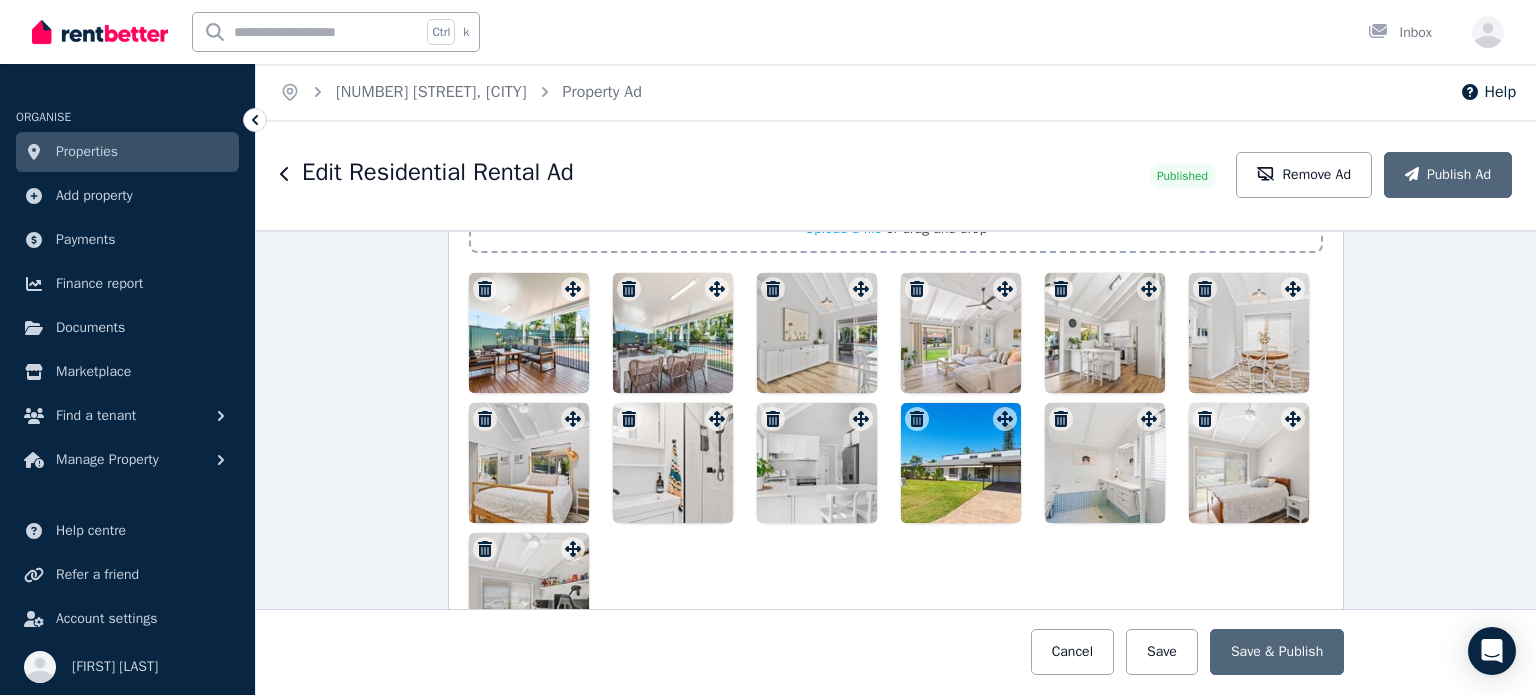 click on "**********" at bounding box center [768, 347] 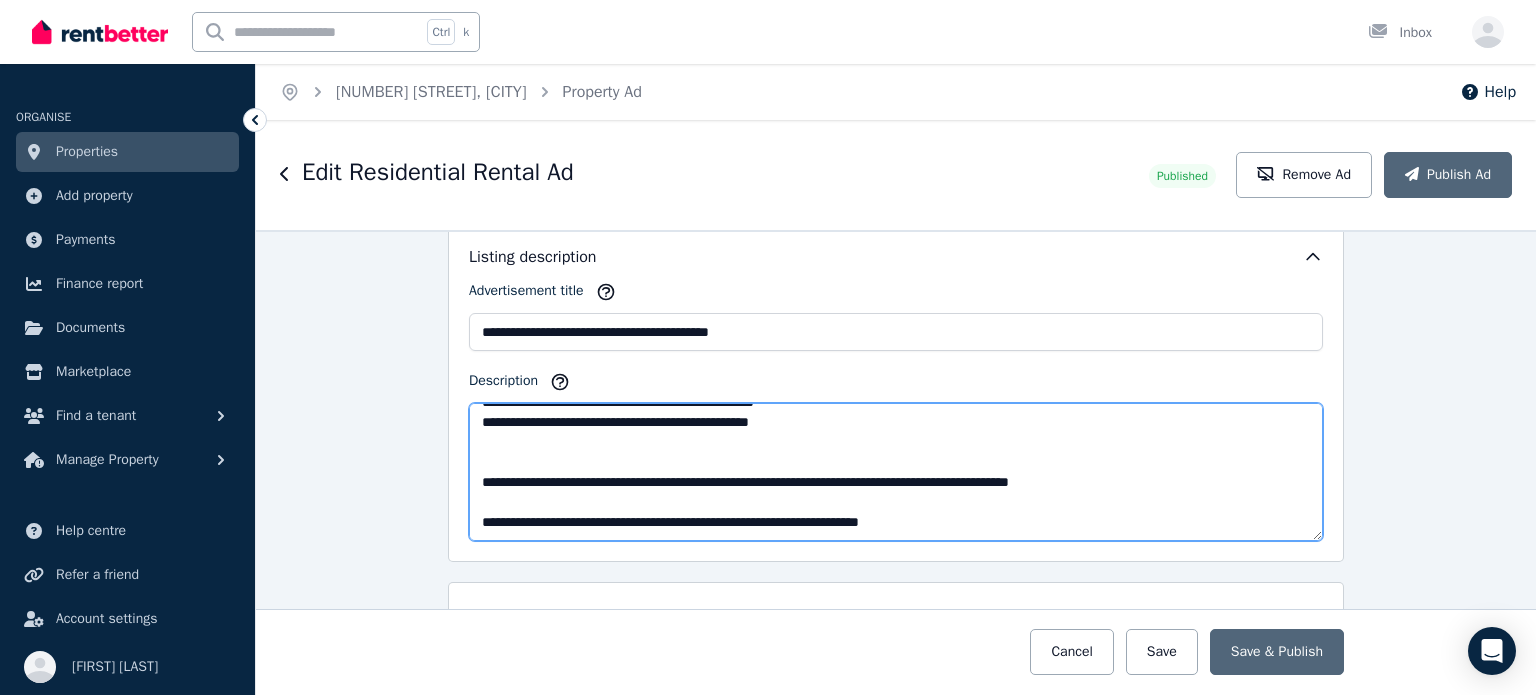 scroll, scrollTop: 1346, scrollLeft: 0, axis: vertical 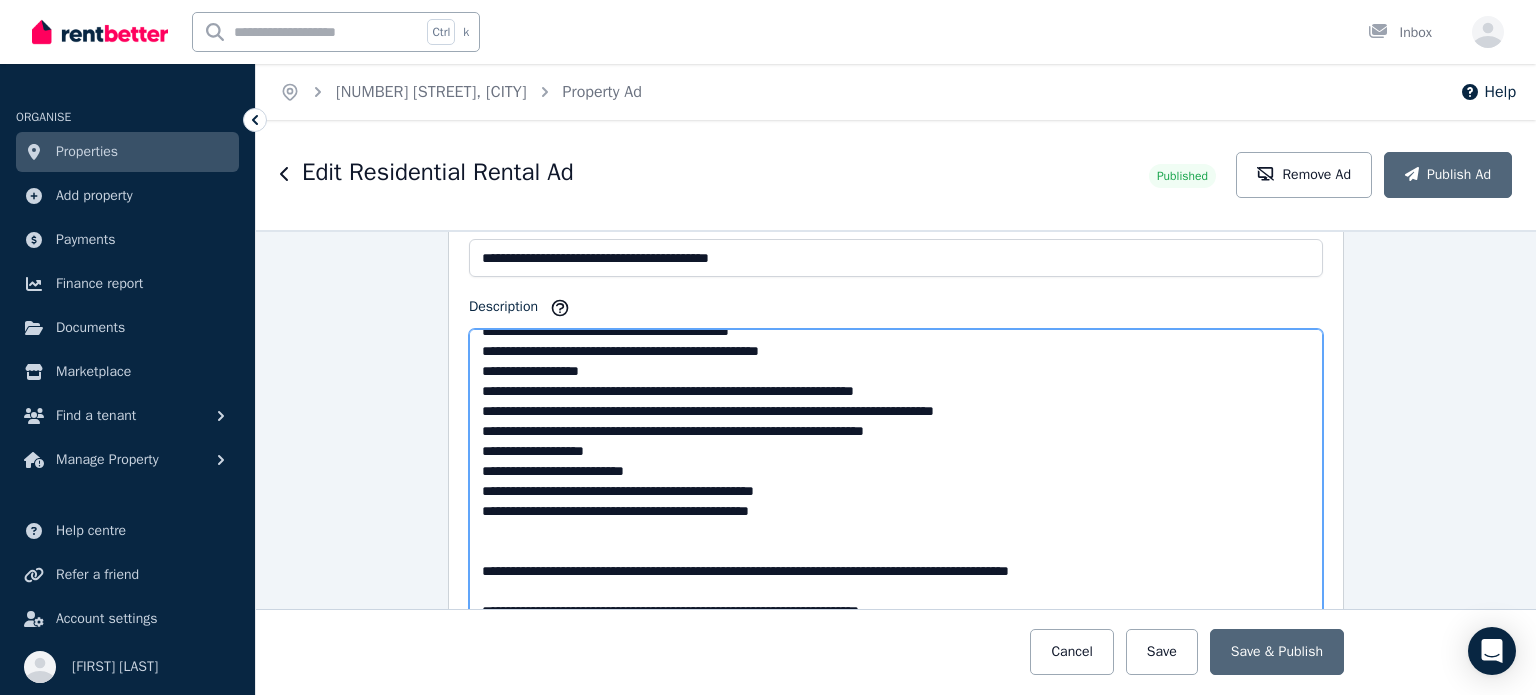 drag, startPoint x: 1307, startPoint y: 453, endPoint x: 1307, endPoint y: 616, distance: 163 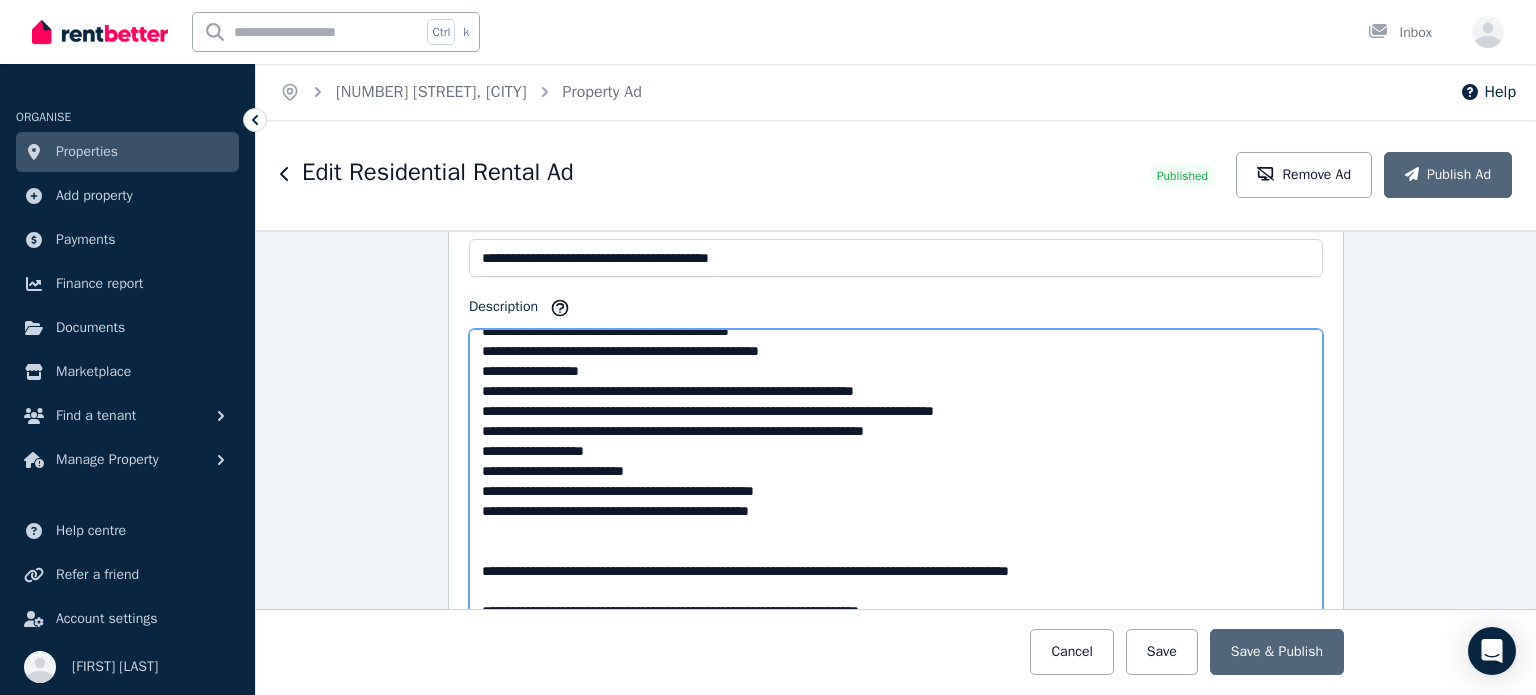 click on "**********" at bounding box center [896, 1254] 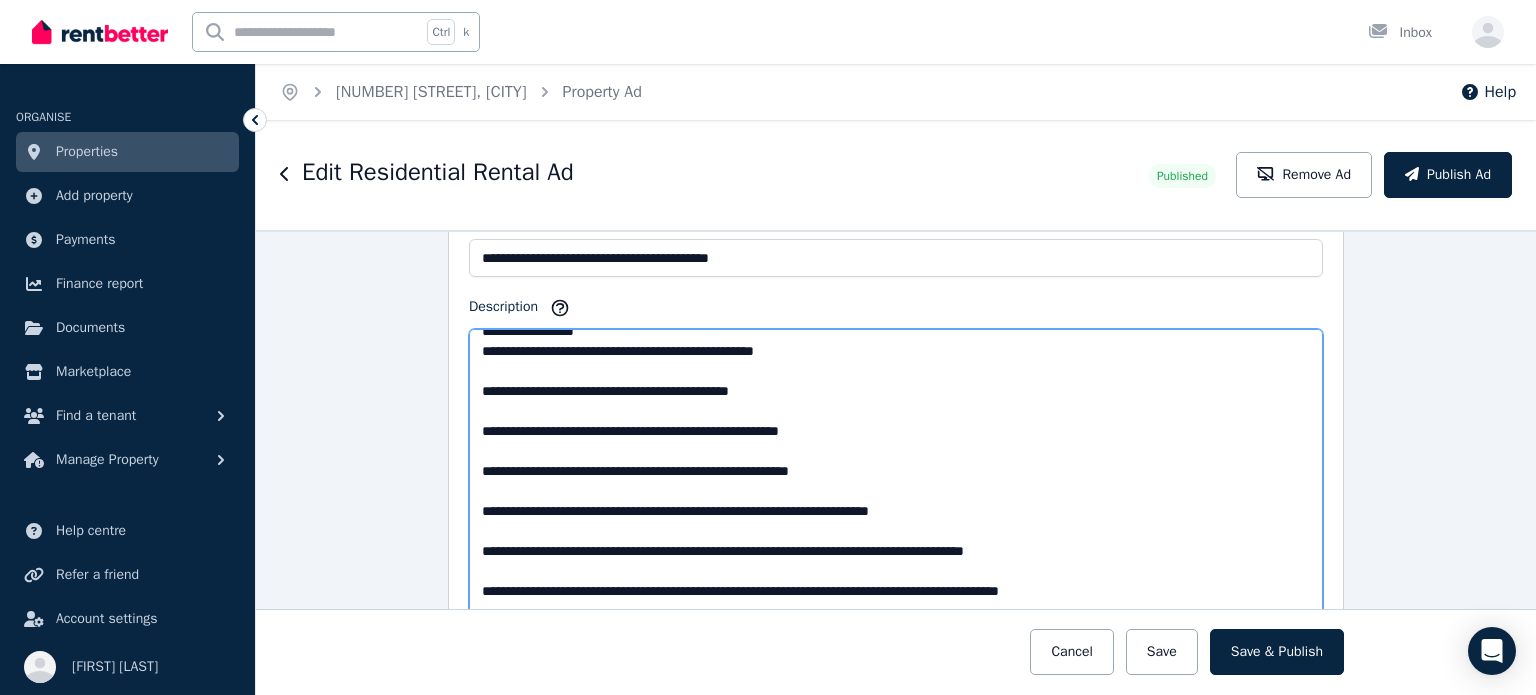 scroll, scrollTop: 388, scrollLeft: 0, axis: vertical 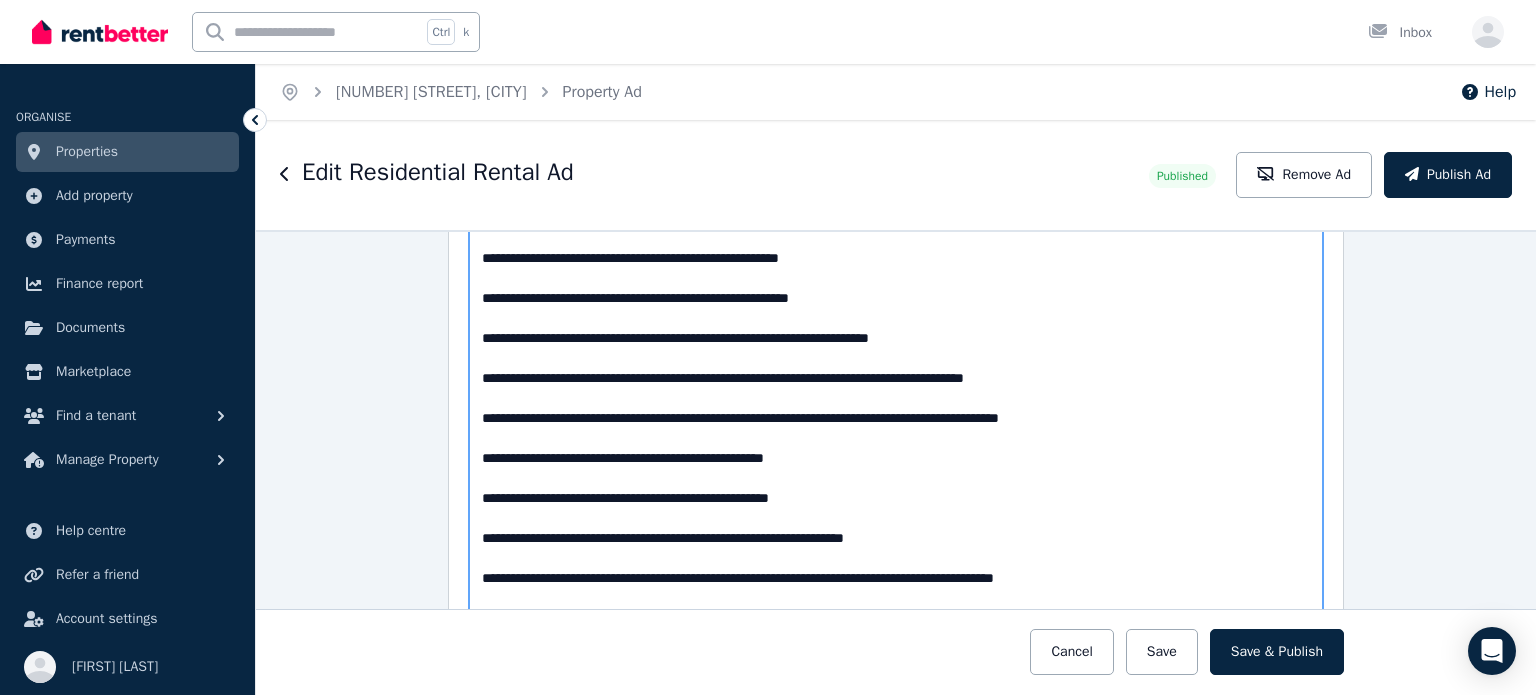 drag, startPoint x: 1303, startPoint y: 415, endPoint x: 1294, endPoint y: 627, distance: 212.19095 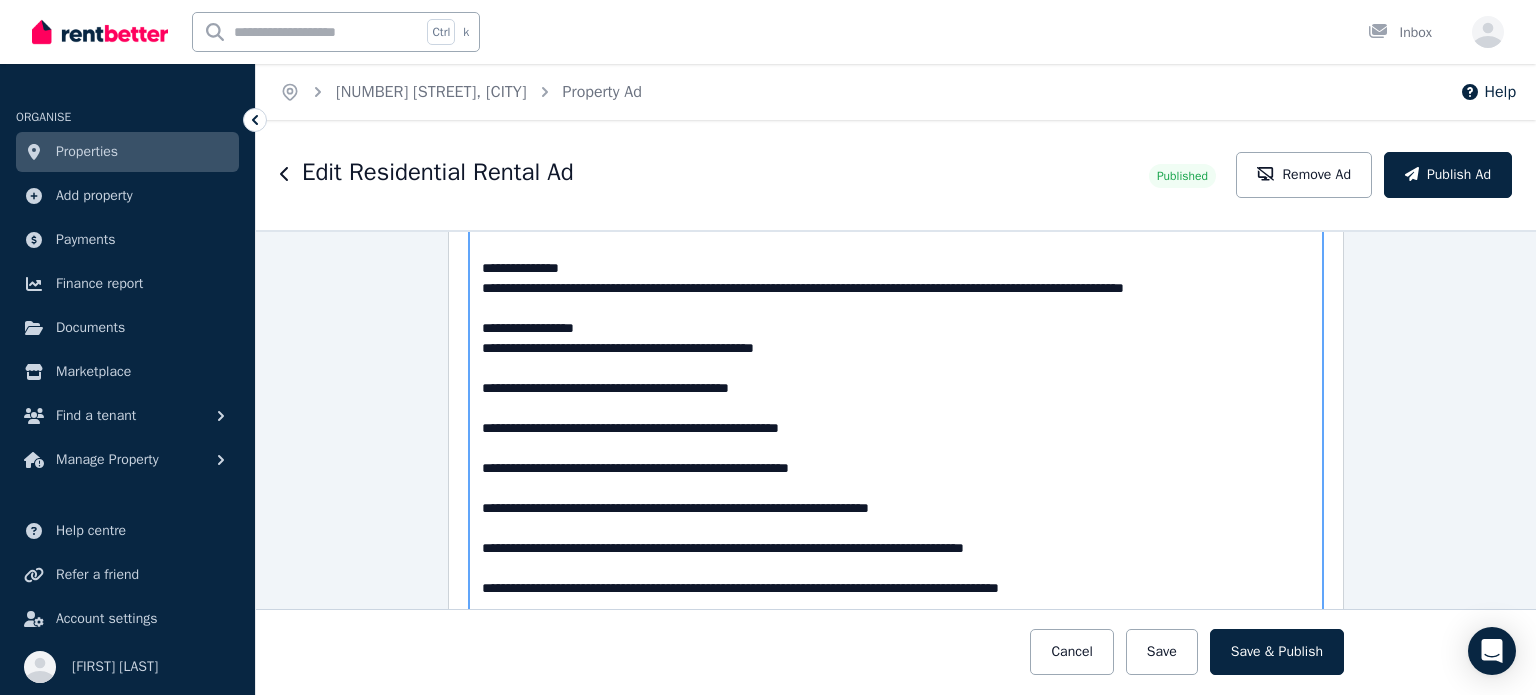 scroll, scrollTop: 0, scrollLeft: 0, axis: both 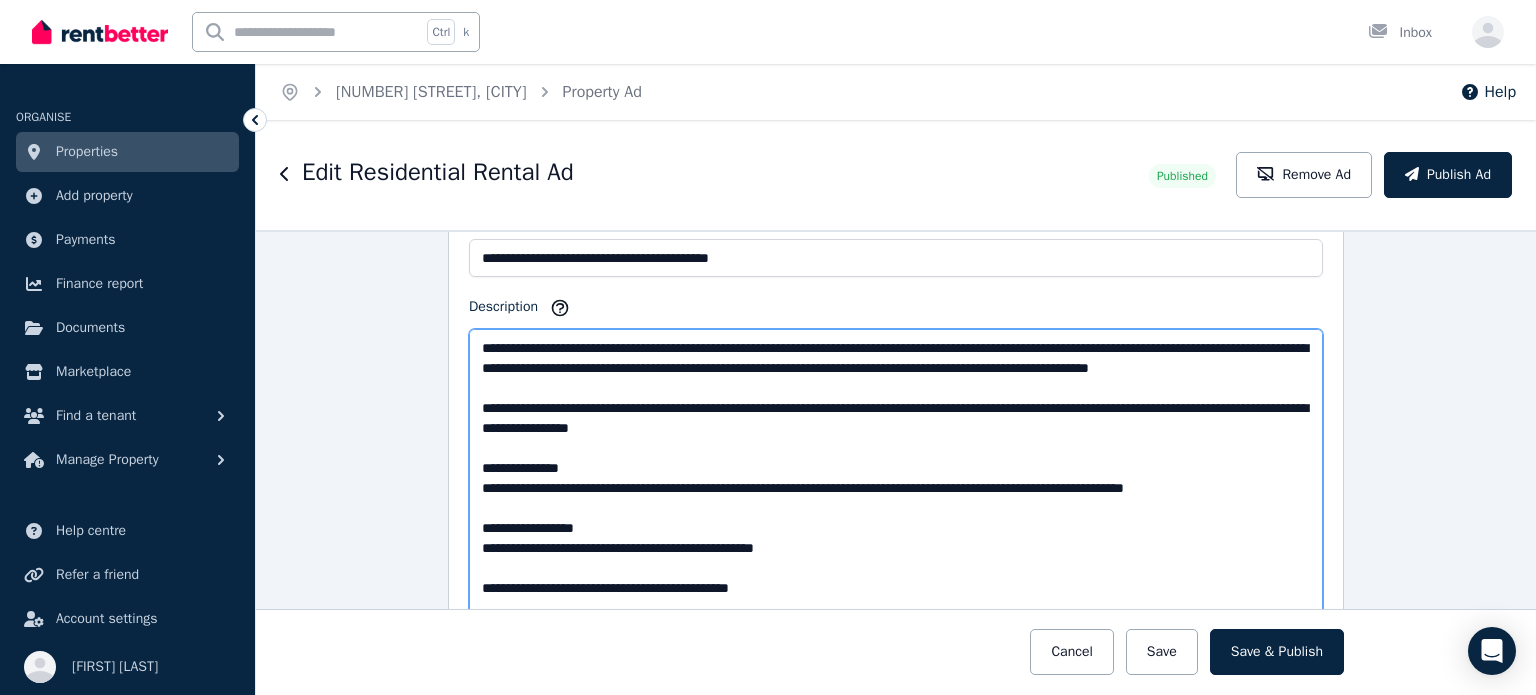 type on "**********" 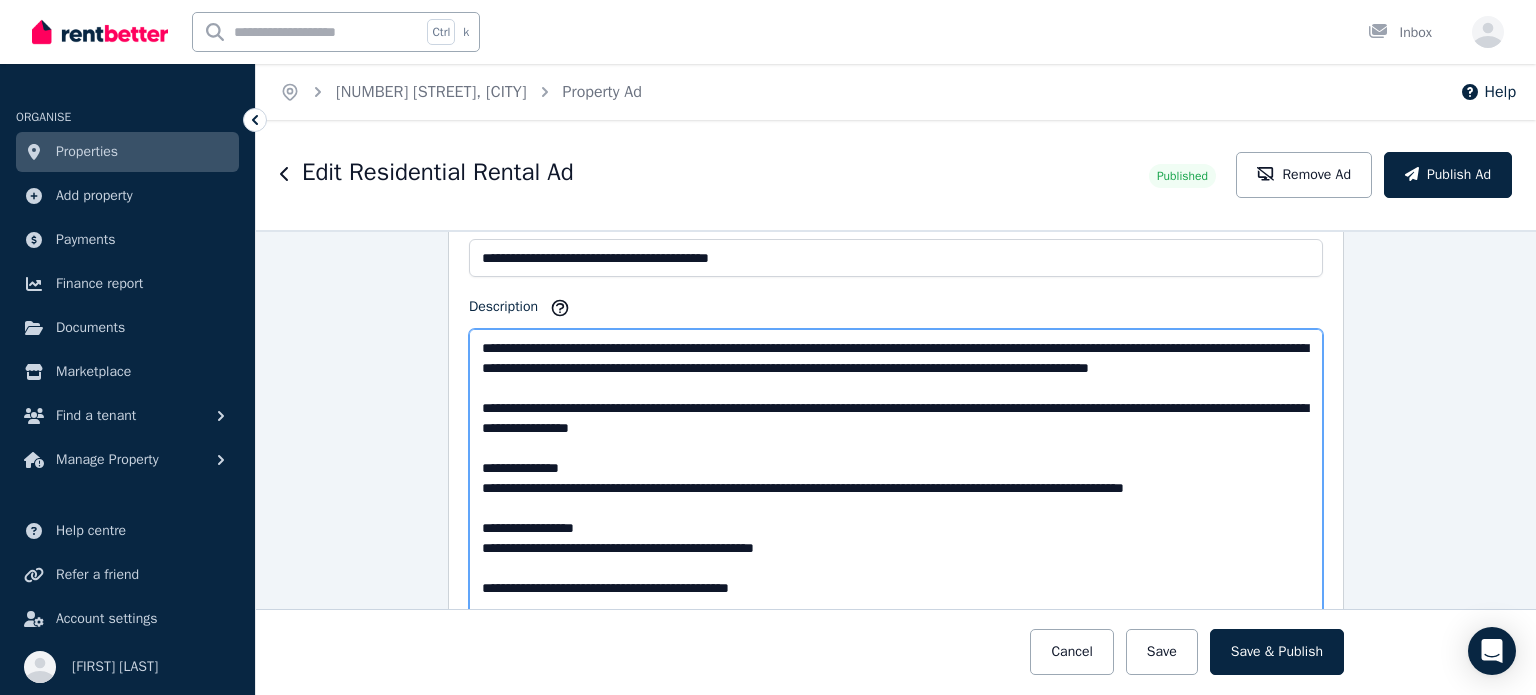 scroll, scrollTop: 1246, scrollLeft: 0, axis: vertical 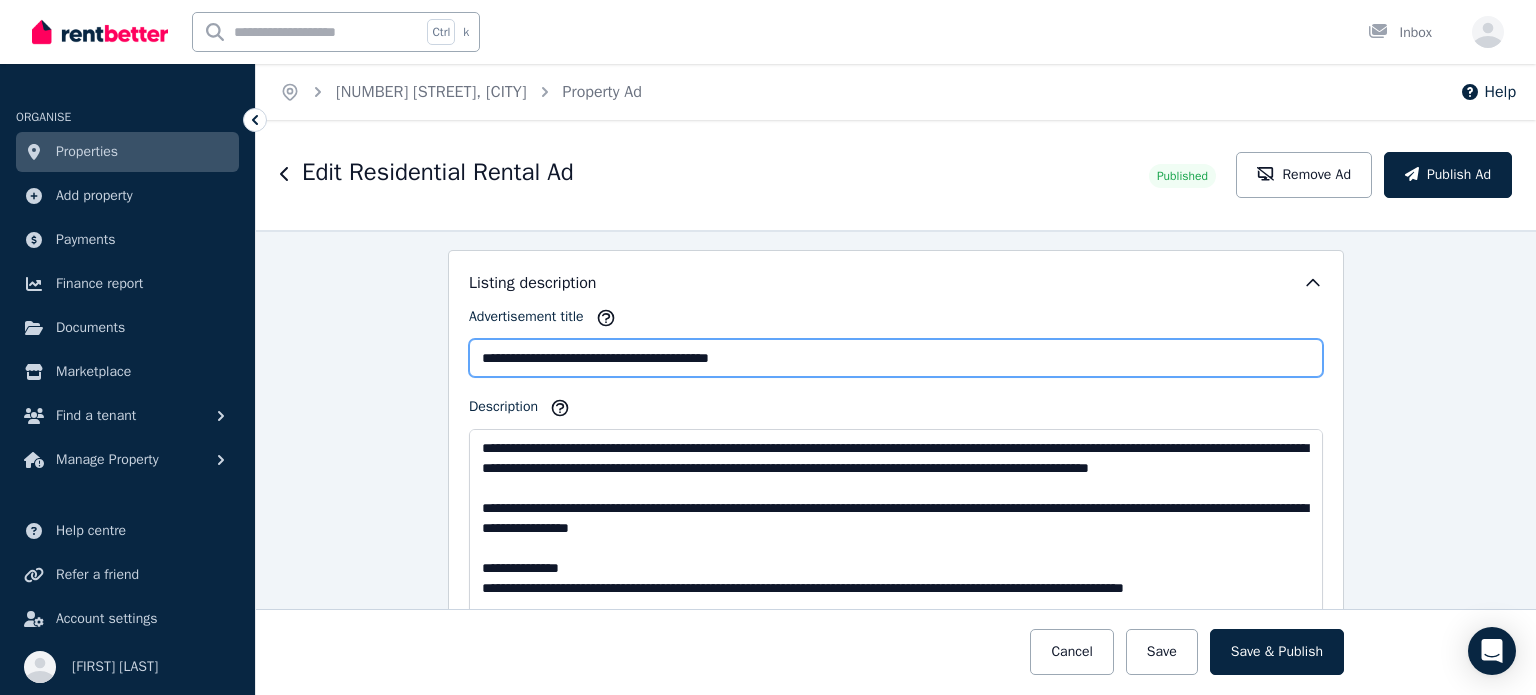 drag, startPoint x: 784, startPoint y: 347, endPoint x: 452, endPoint y: 333, distance: 332.29504 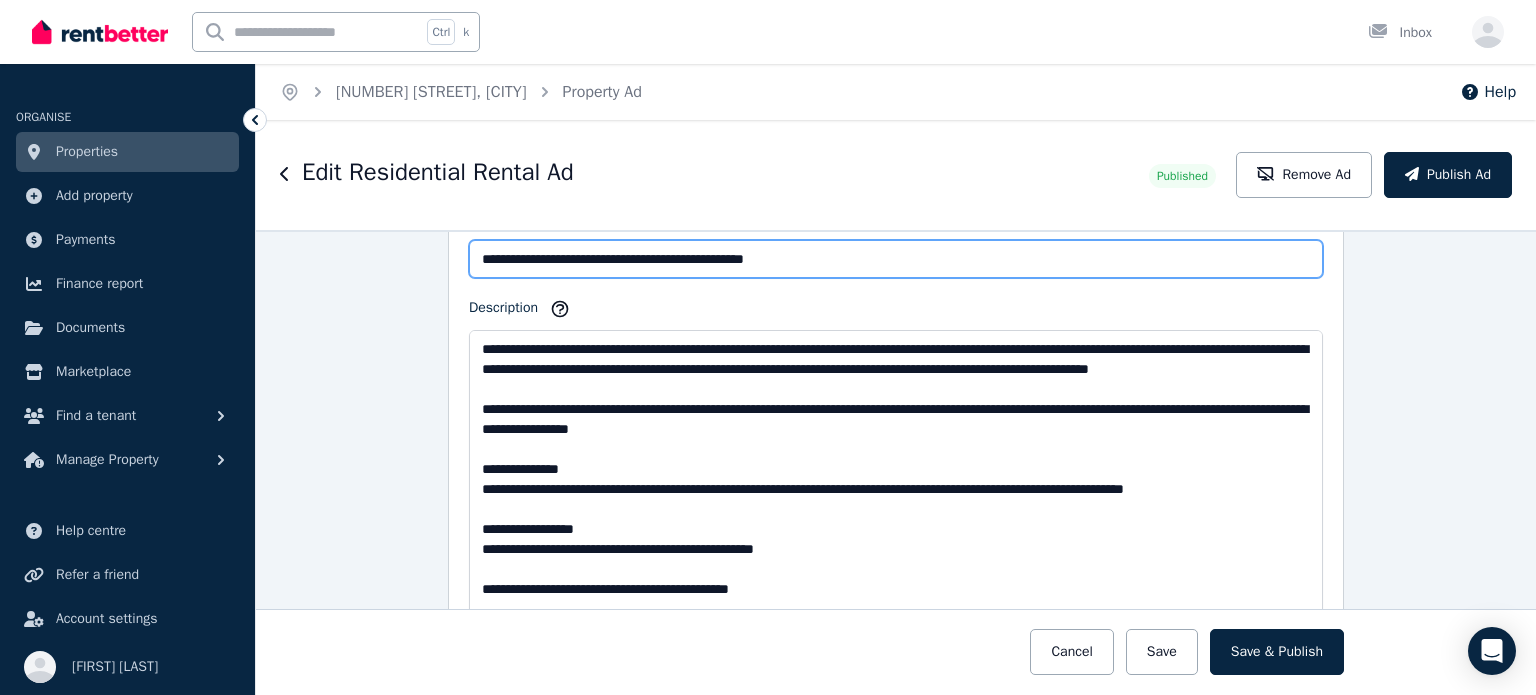 scroll, scrollTop: 1346, scrollLeft: 0, axis: vertical 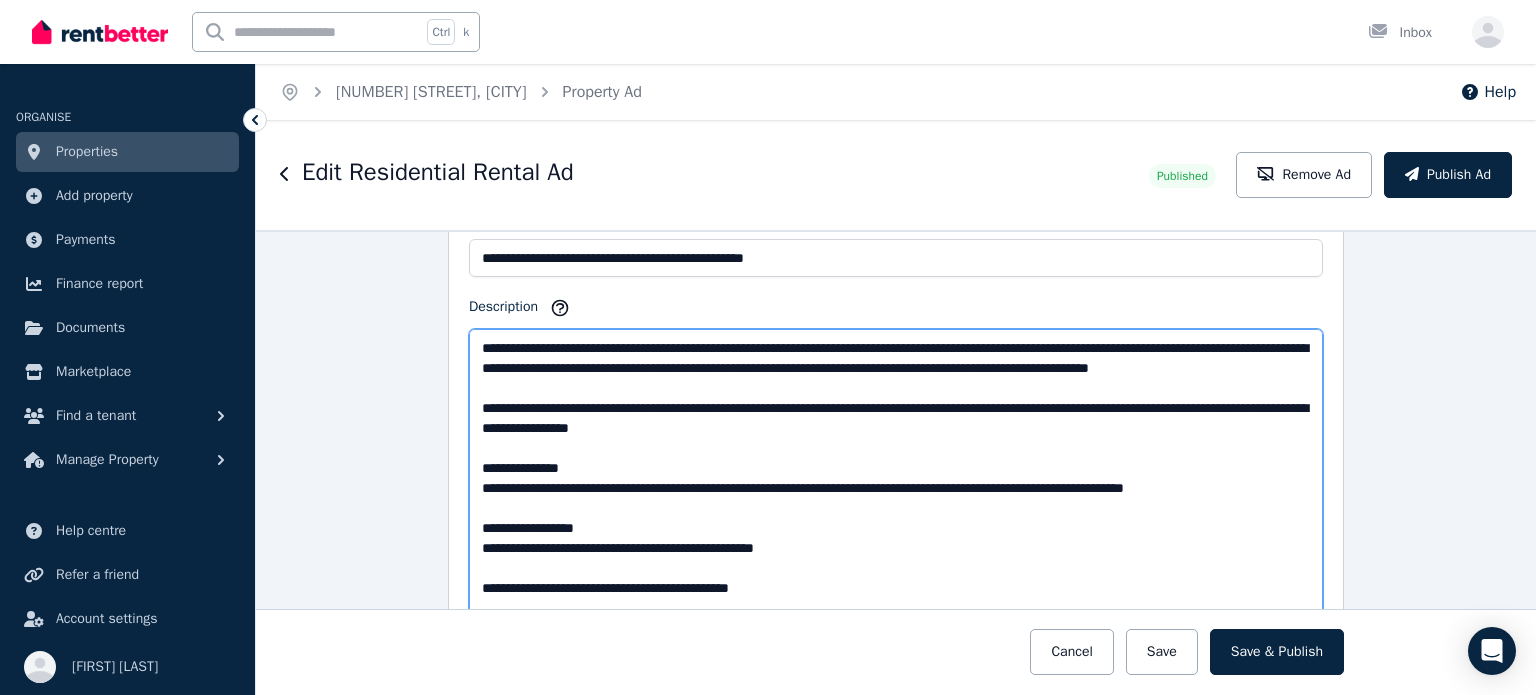 drag, startPoint x: 909, startPoint y: 497, endPoint x: 882, endPoint y: 502, distance: 27.45906 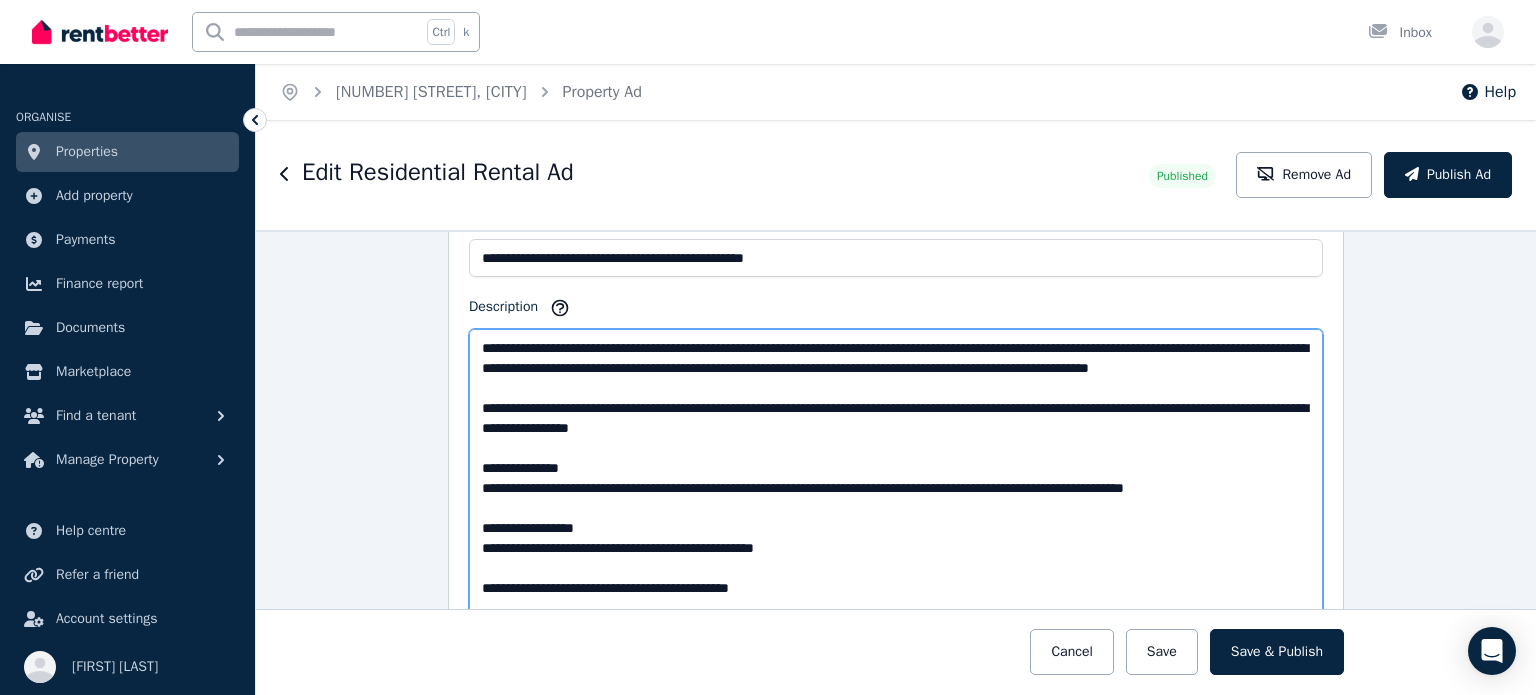 click on "Description" at bounding box center [896, 585] 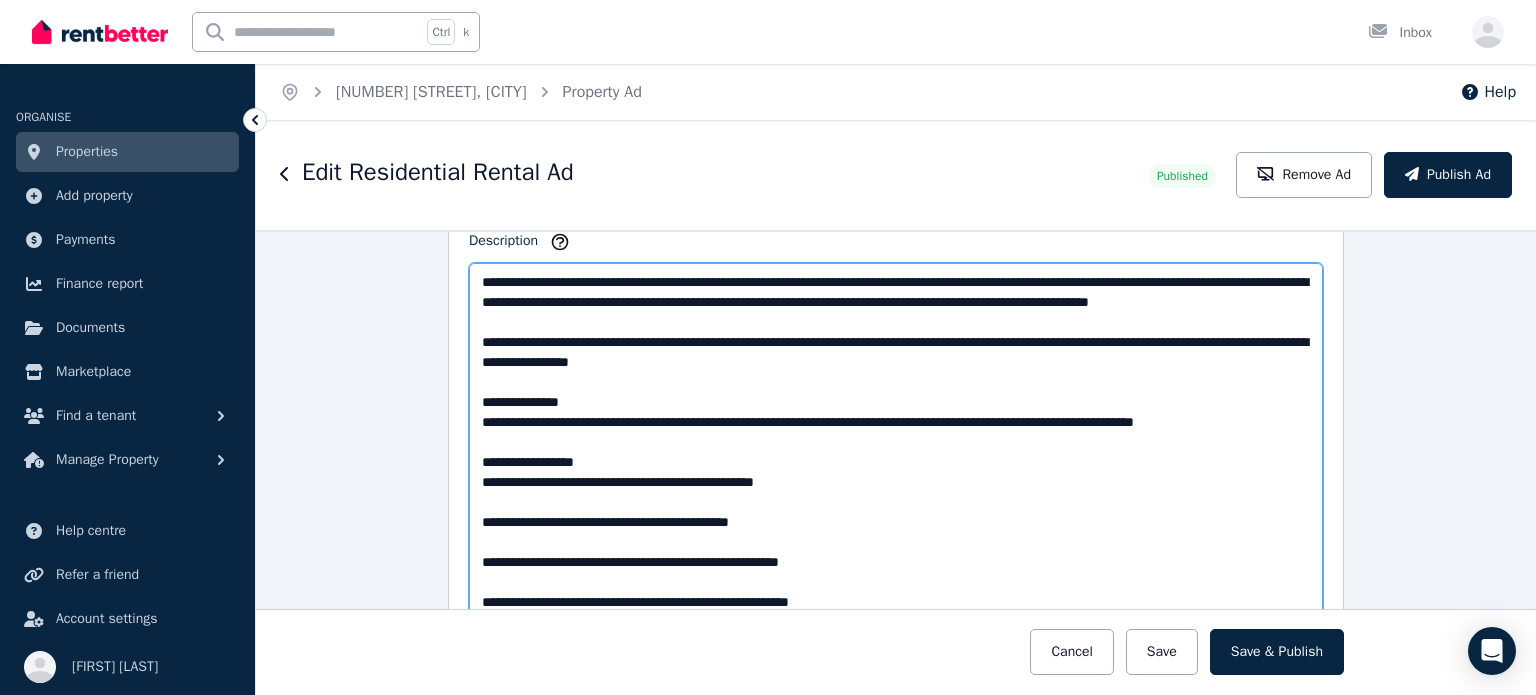 scroll, scrollTop: 1446, scrollLeft: 0, axis: vertical 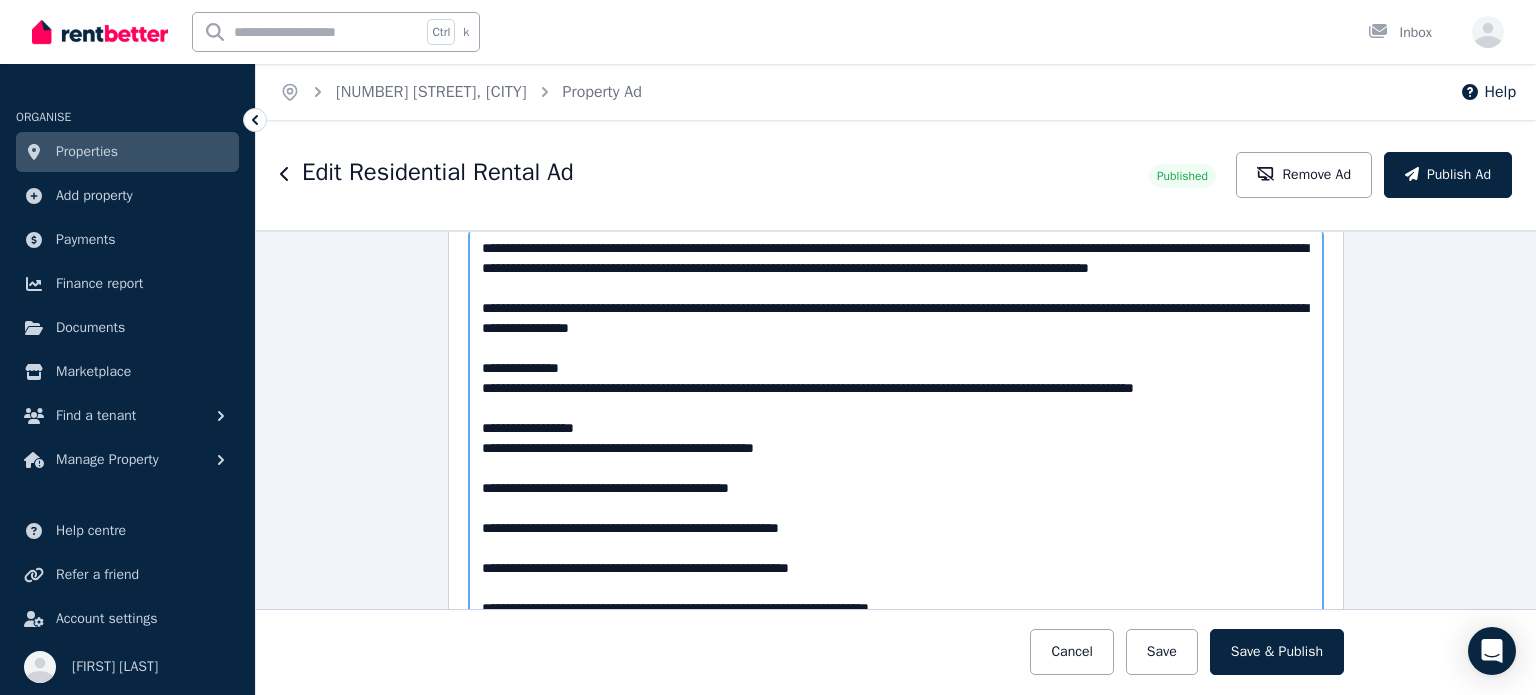 click on "Description" at bounding box center [896, 485] 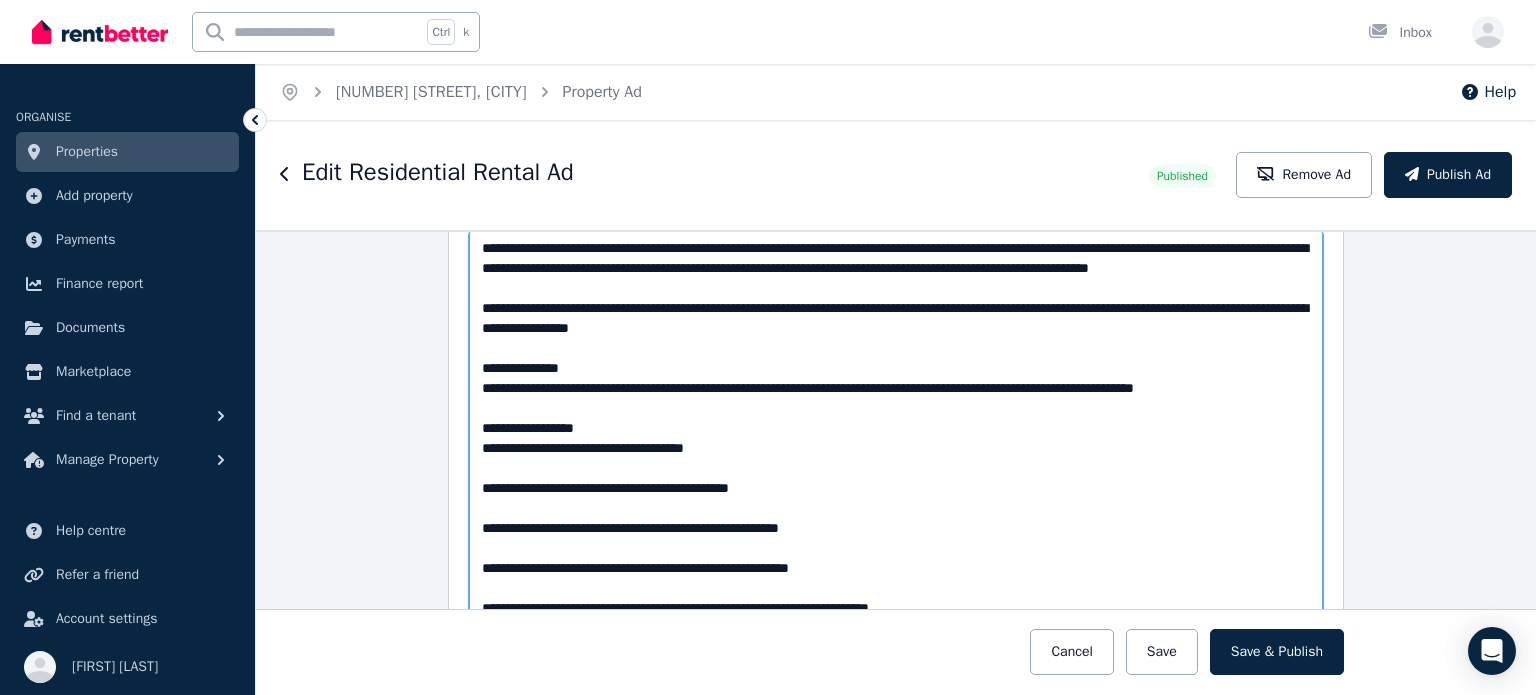 scroll, scrollTop: 1546, scrollLeft: 0, axis: vertical 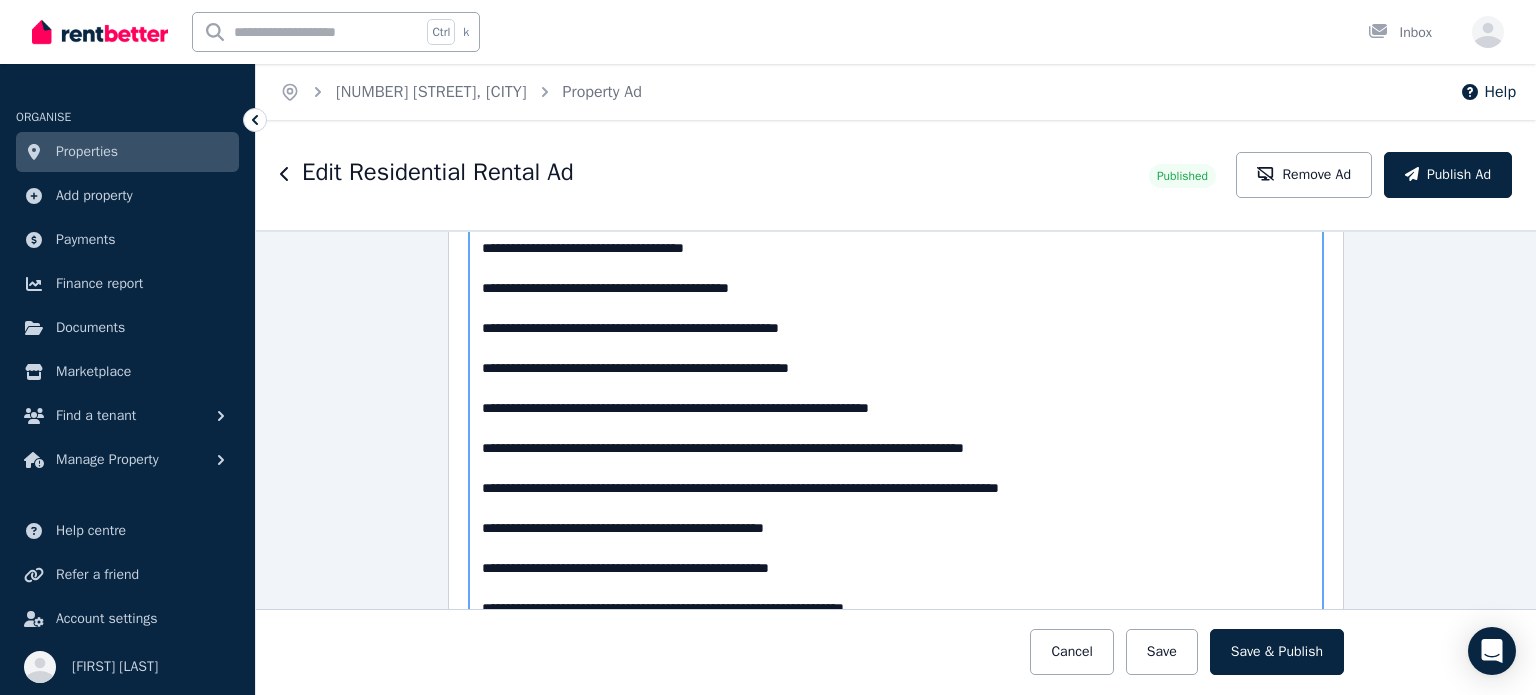 drag, startPoint x: 1093, startPoint y: 466, endPoint x: 828, endPoint y: 461, distance: 265.04718 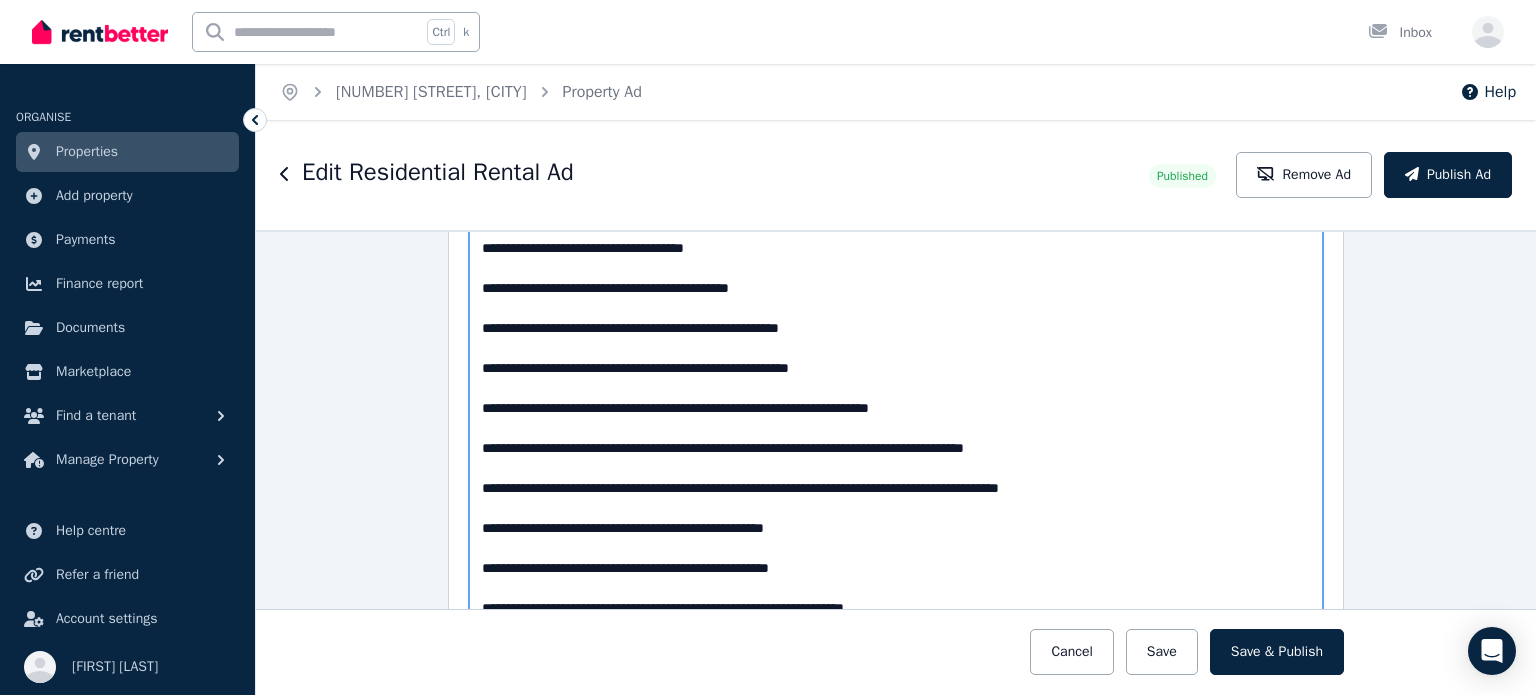 click on "Description" at bounding box center [896, 385] 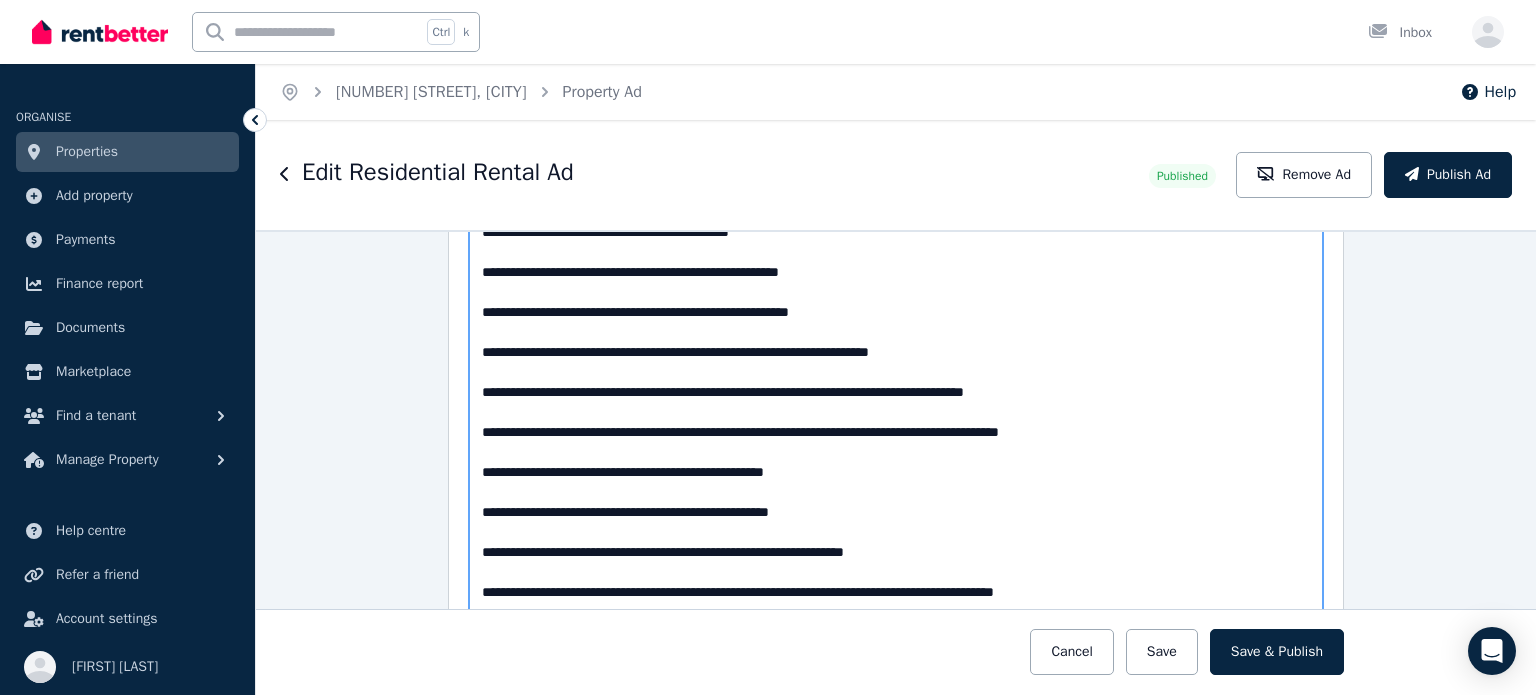 scroll, scrollTop: 185, scrollLeft: 0, axis: vertical 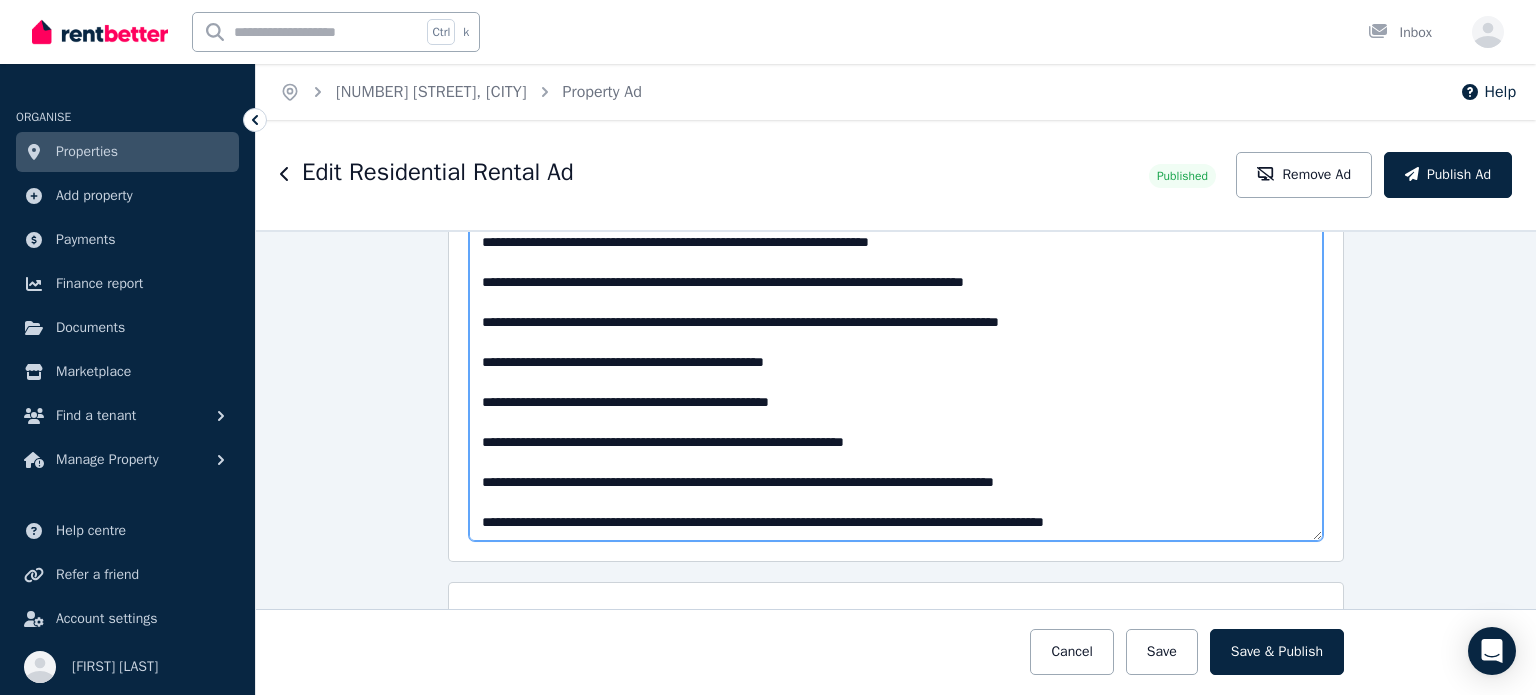 click on "Description" at bounding box center [896, 285] 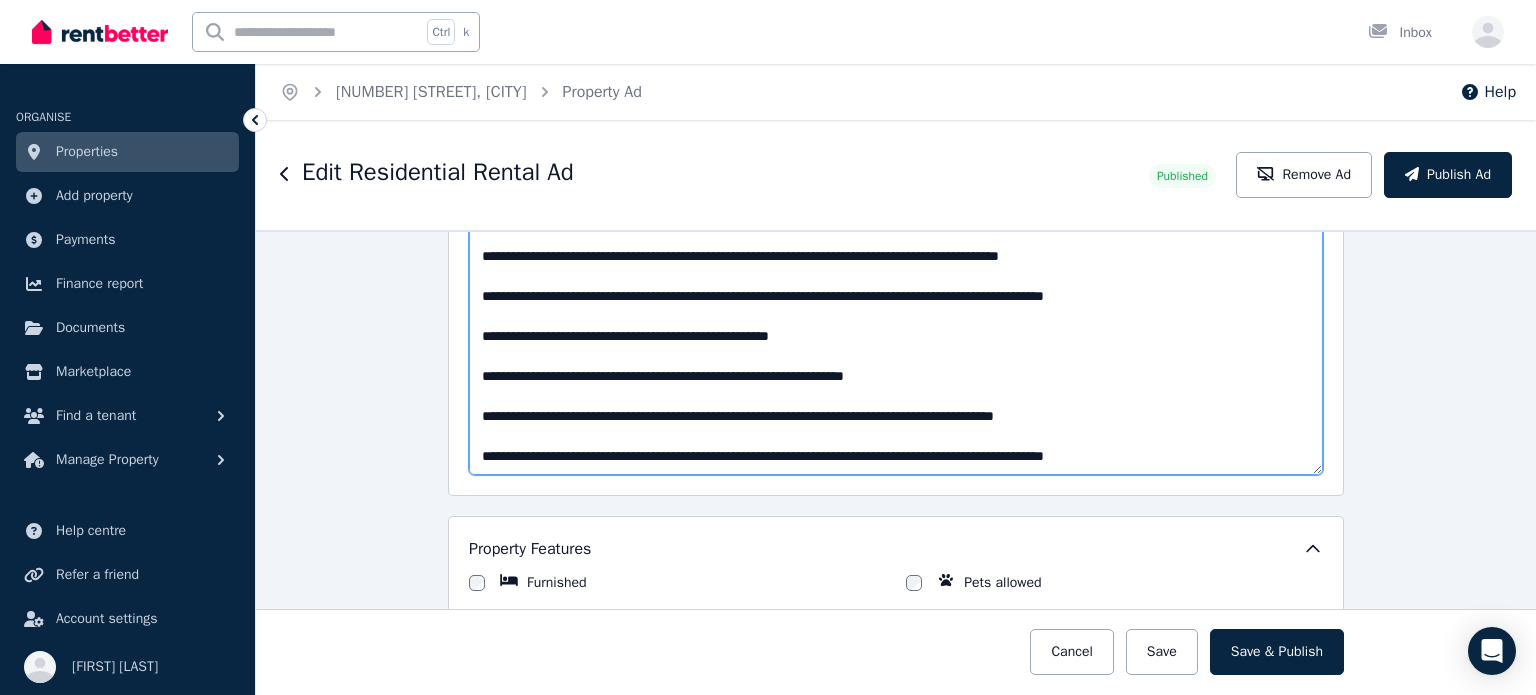 scroll, scrollTop: 1746, scrollLeft: 0, axis: vertical 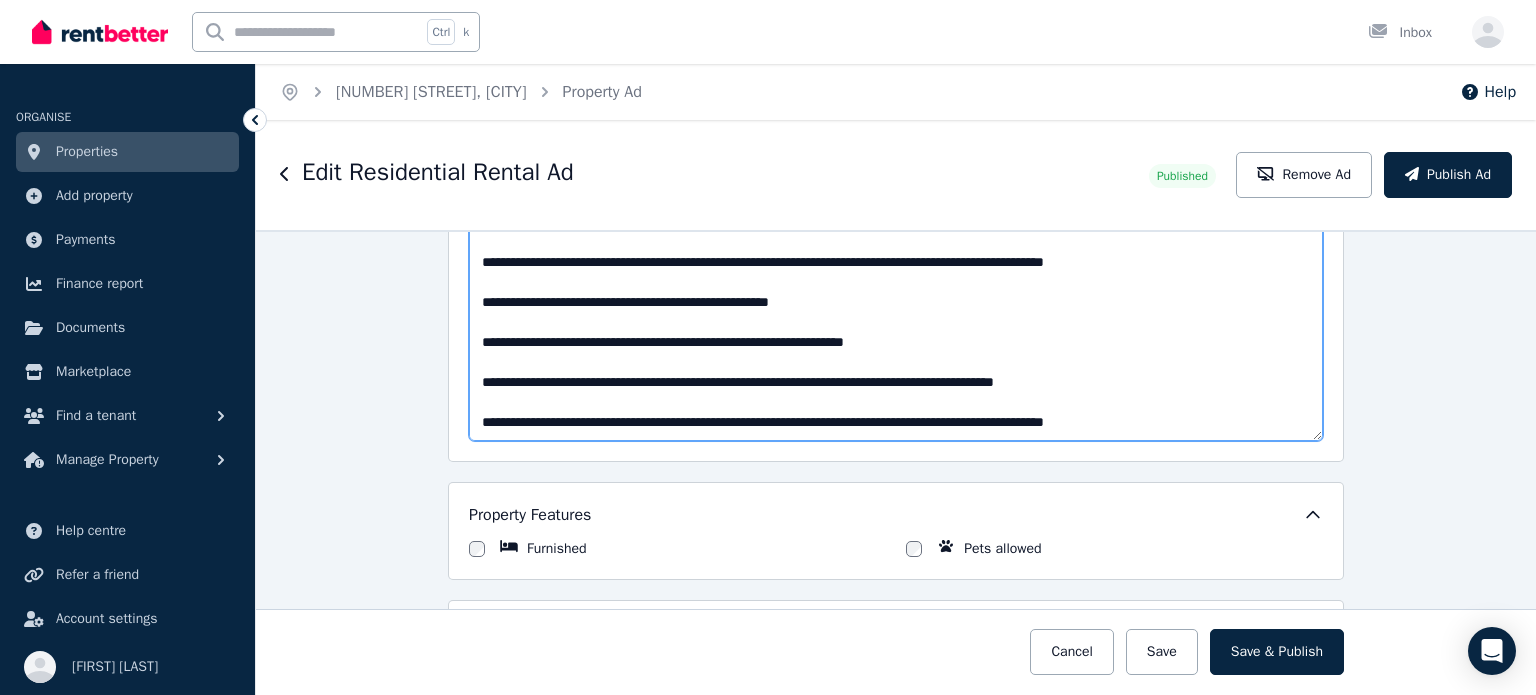 click on "Description" at bounding box center (896, 185) 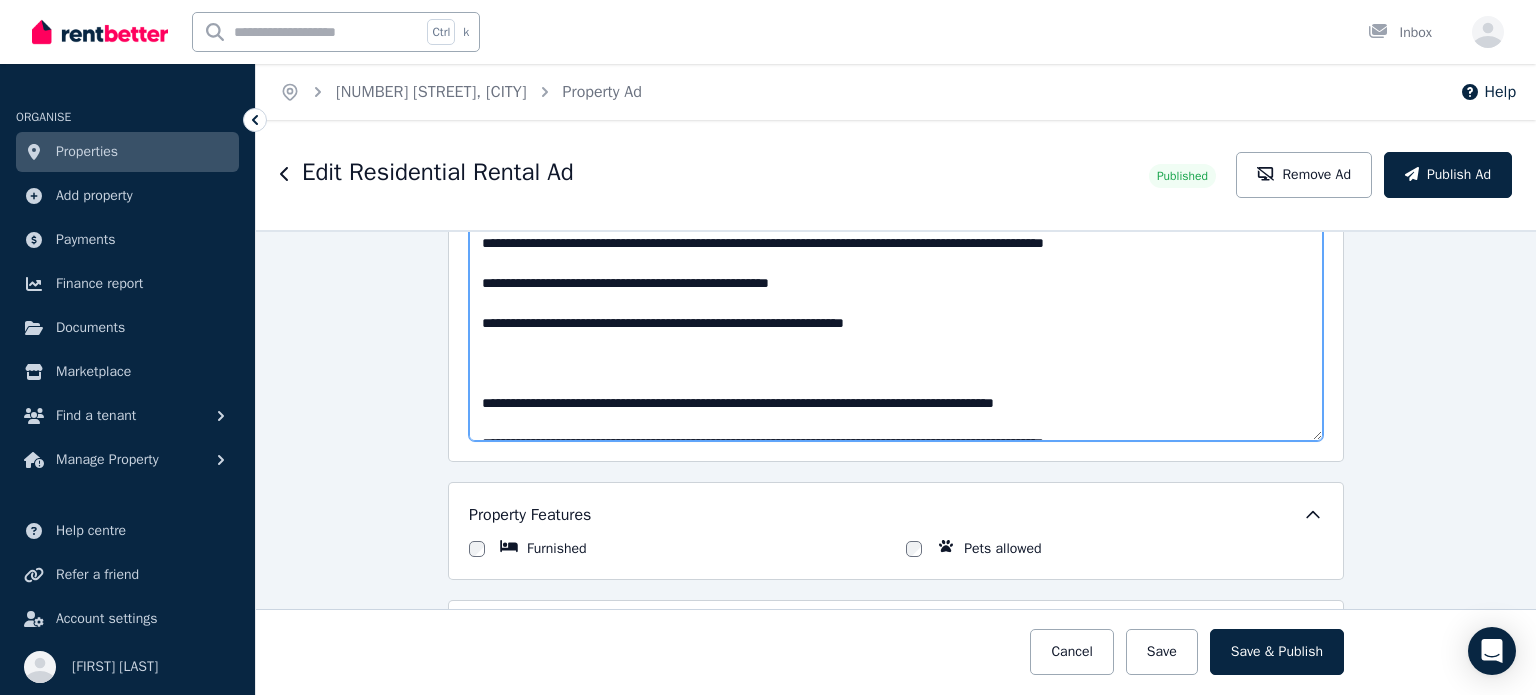 click on "Description" at bounding box center [896, 185] 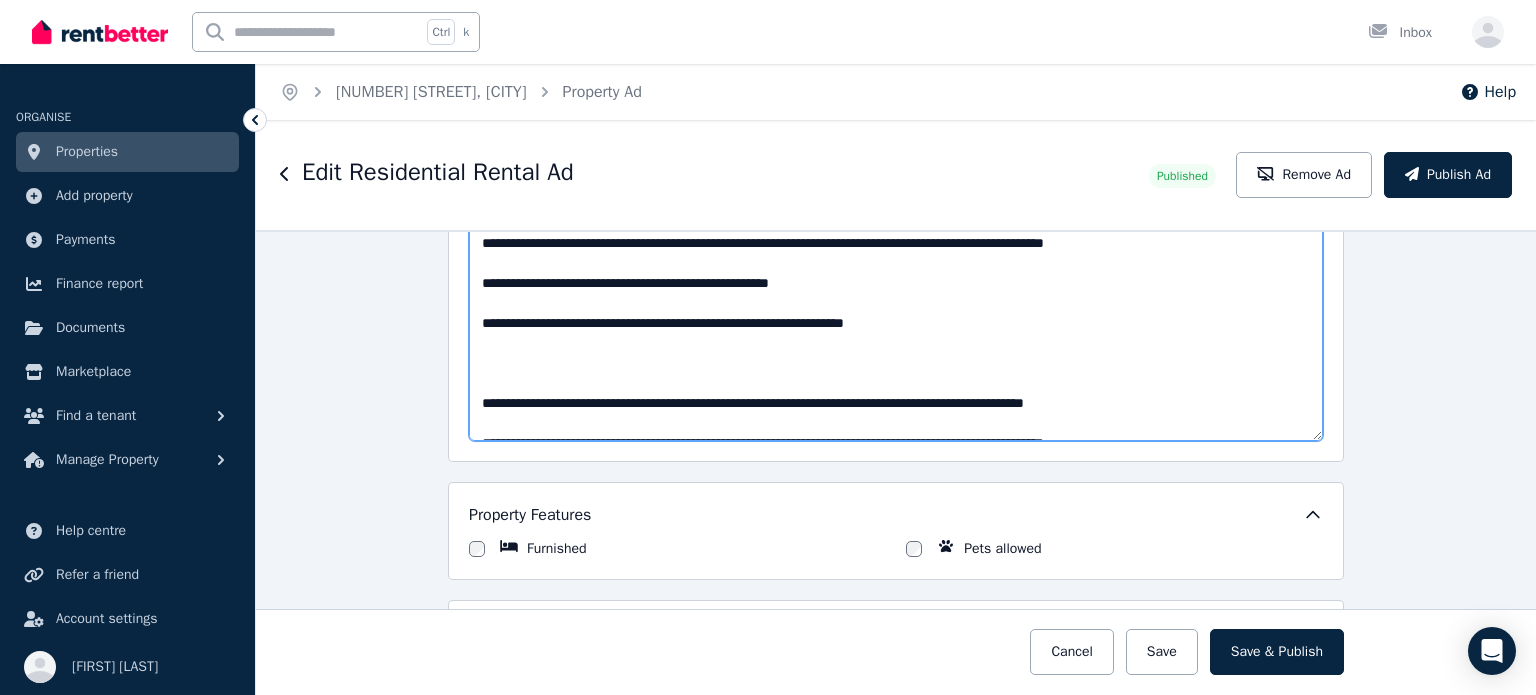 scroll, scrollTop: 225, scrollLeft: 0, axis: vertical 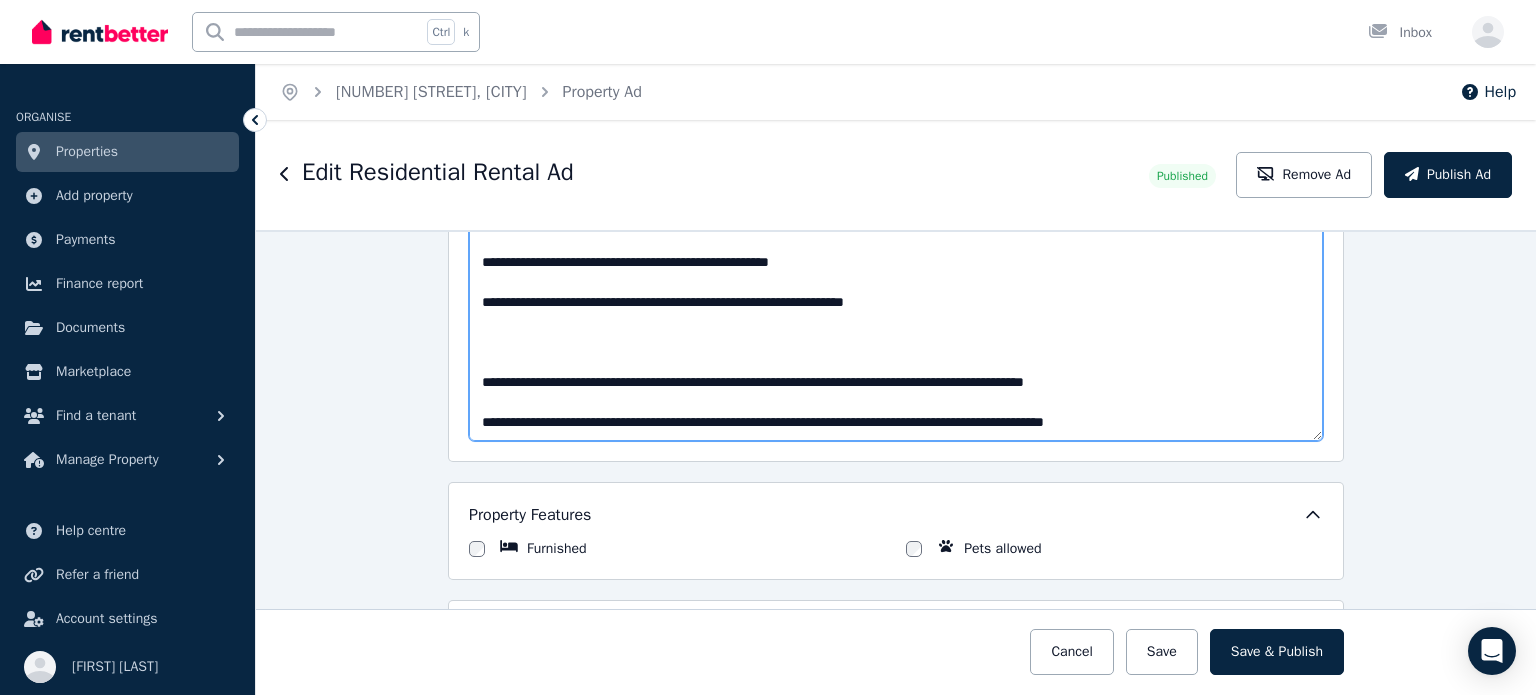 click on "Description" at bounding box center (896, 185) 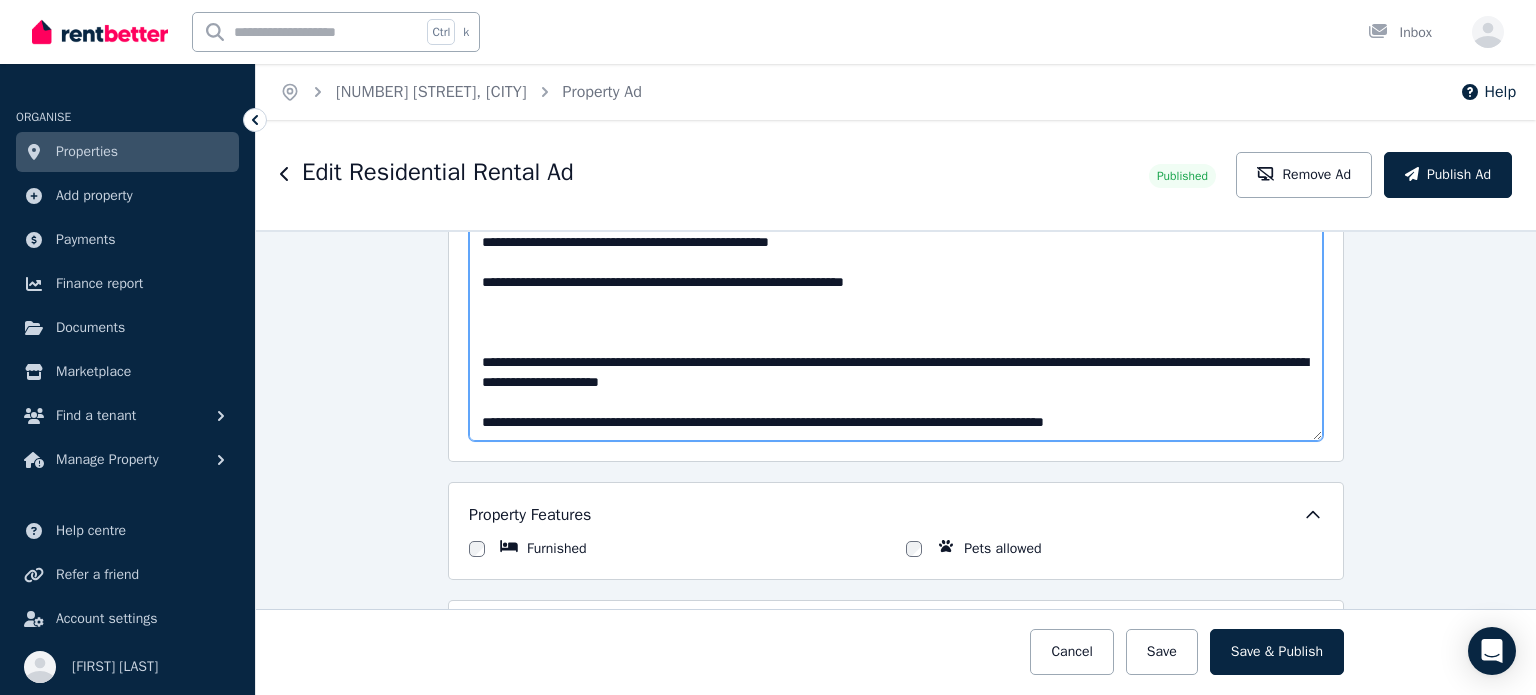 scroll, scrollTop: 245, scrollLeft: 0, axis: vertical 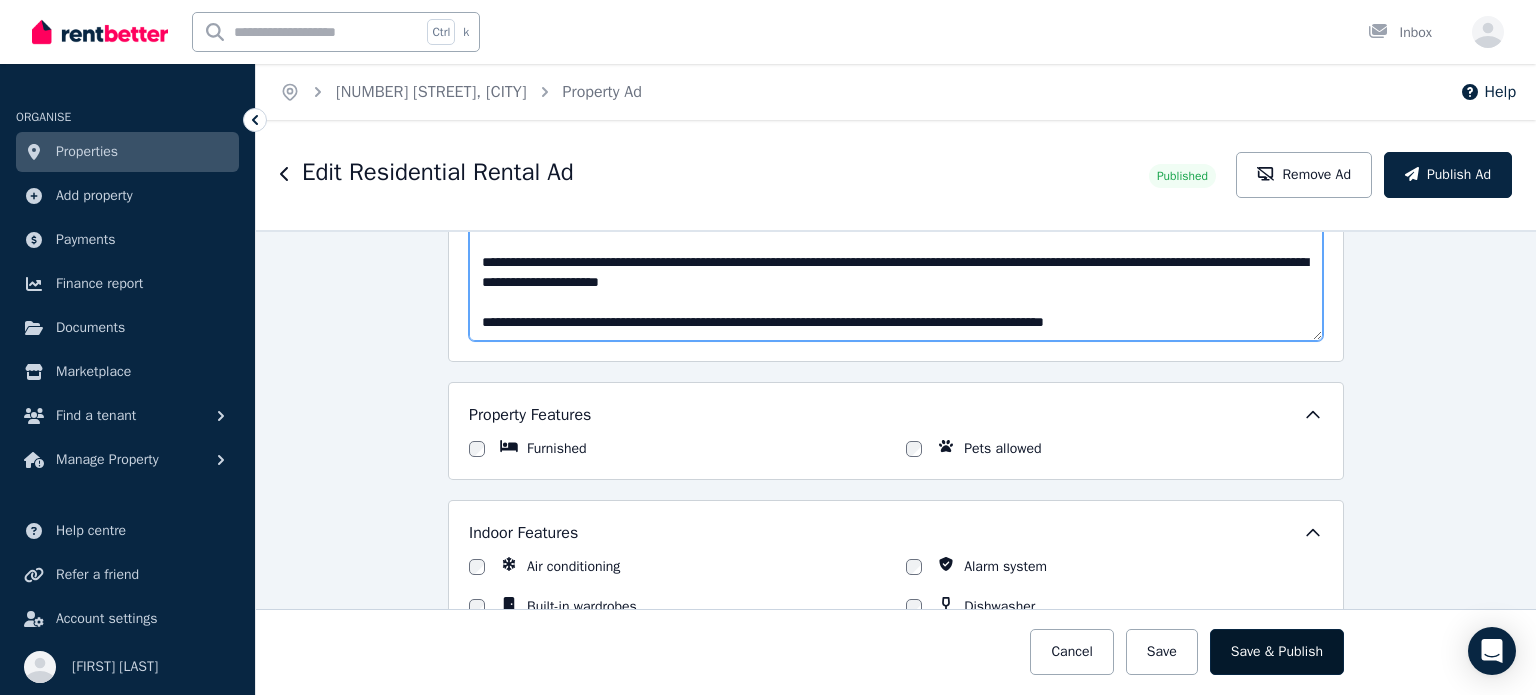 type on "**********" 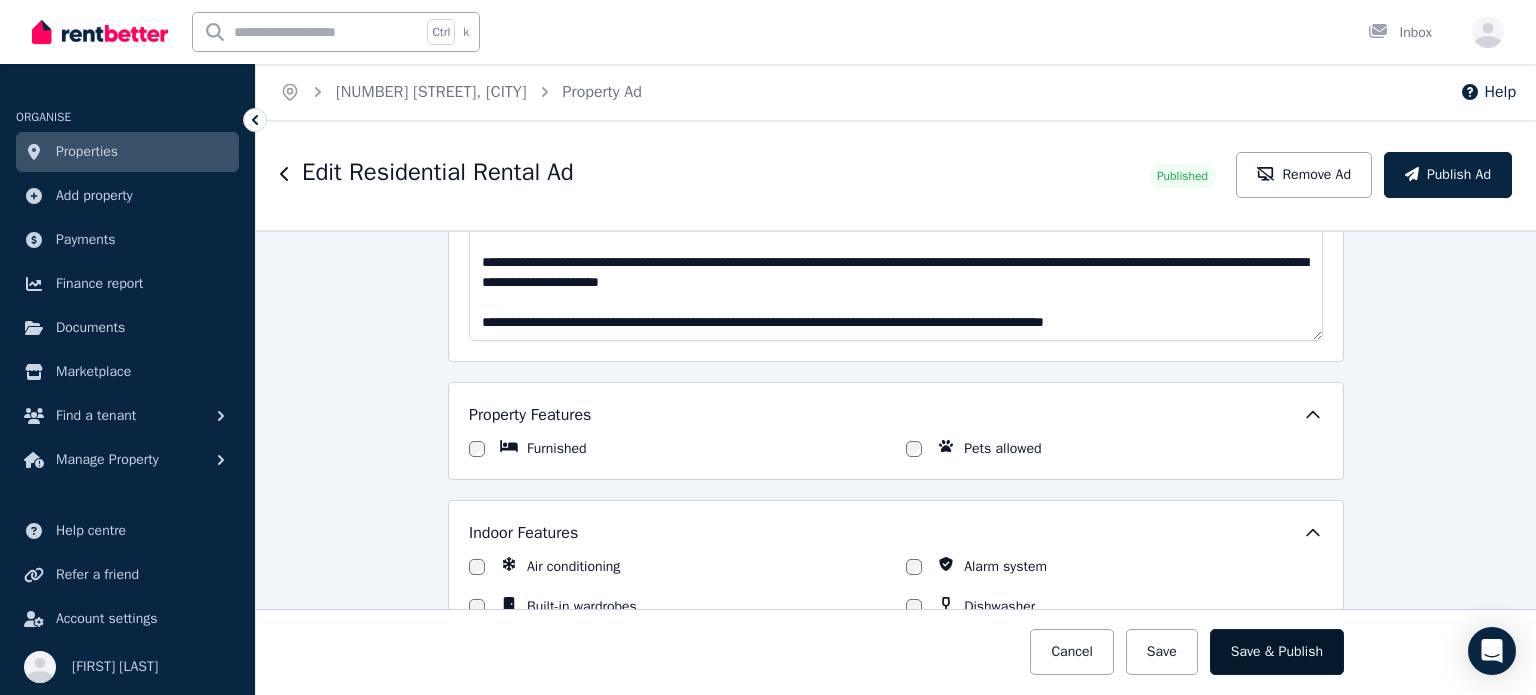 click on "Save & Publish" at bounding box center [1277, 652] 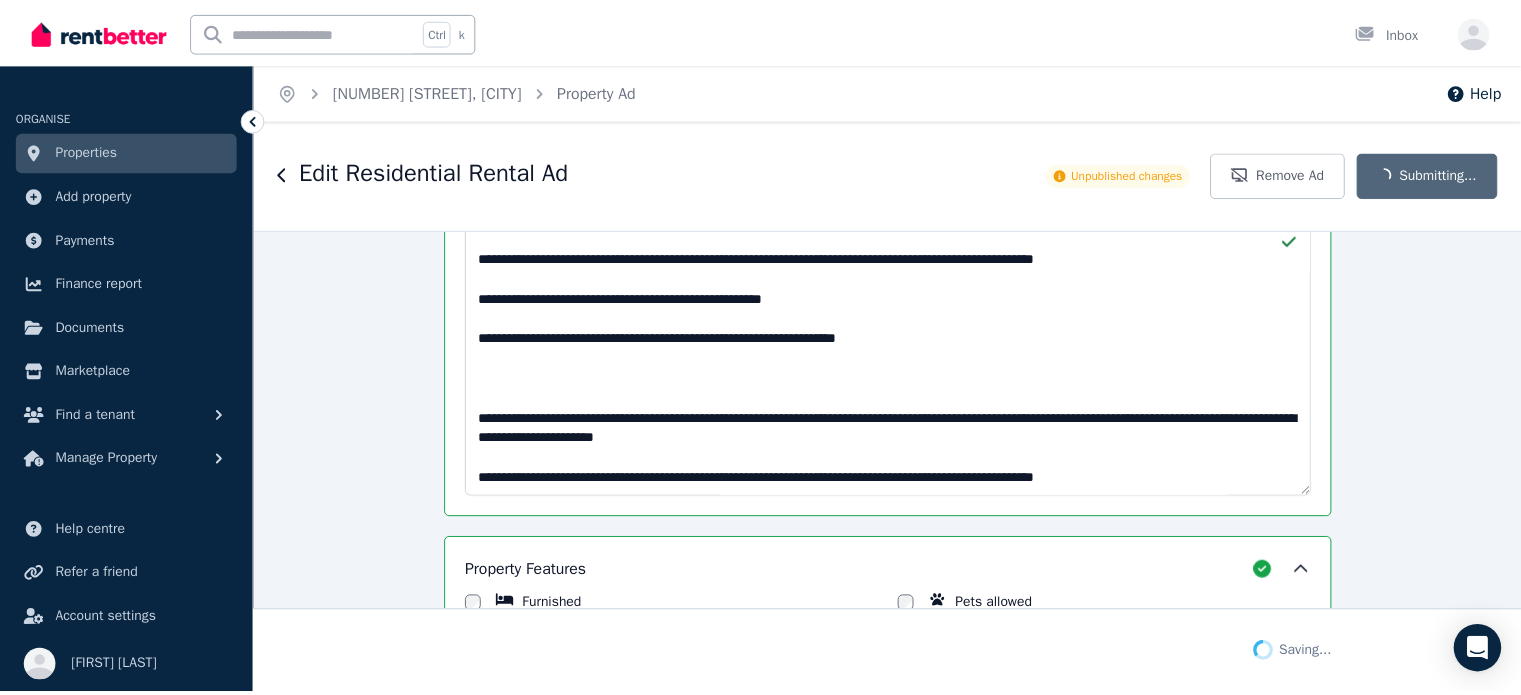 scroll, scrollTop: 2002, scrollLeft: 0, axis: vertical 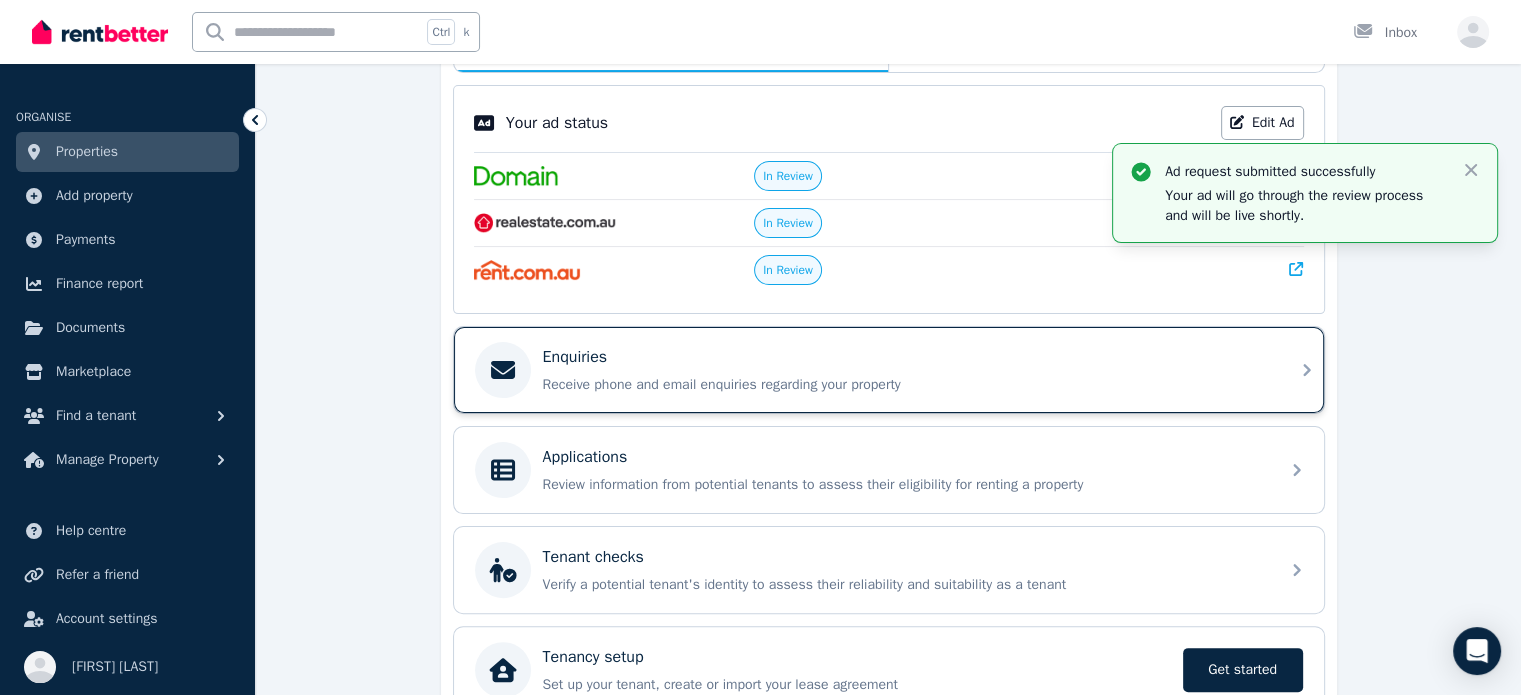 click on "Enquiries" at bounding box center (905, 357) 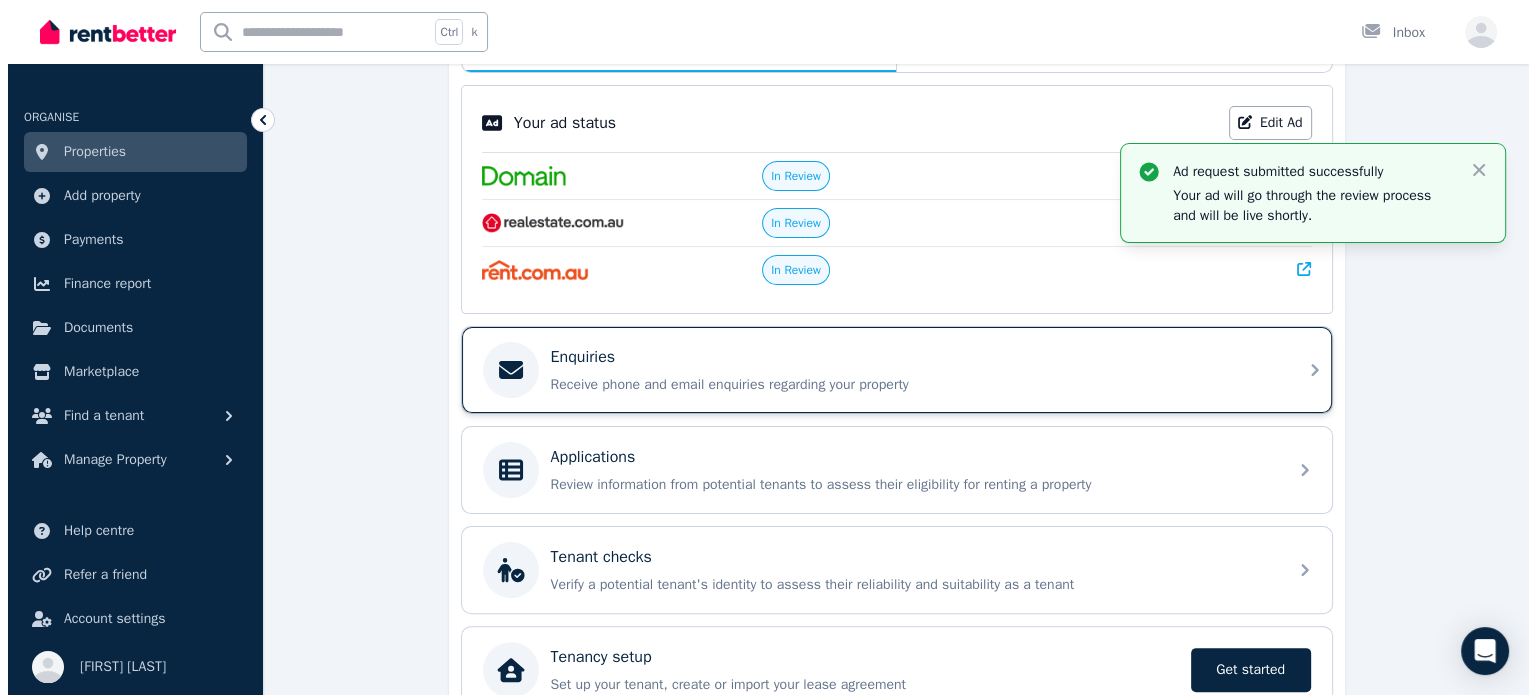 scroll, scrollTop: 0, scrollLeft: 0, axis: both 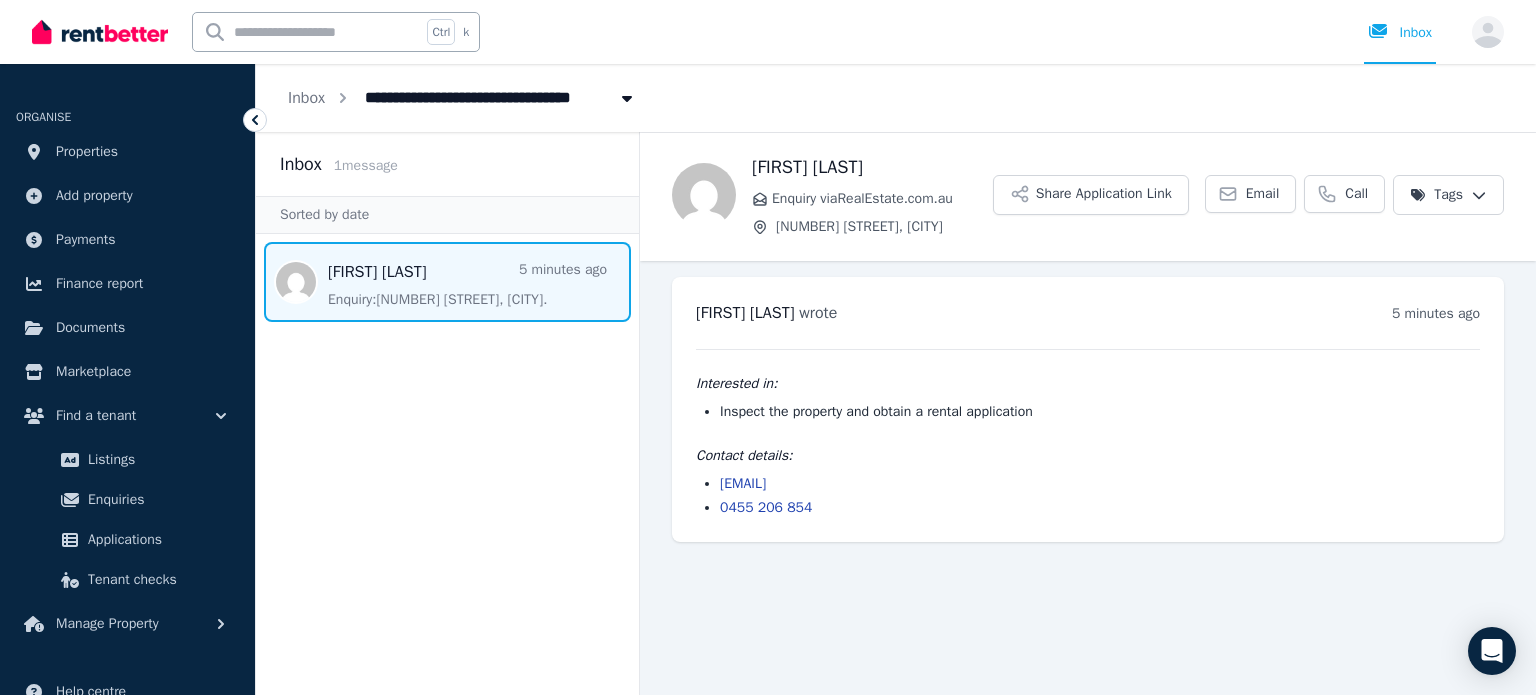 drag, startPoint x: 883, startPoint y: 539, endPoint x: 720, endPoint y: 540, distance: 163.00307 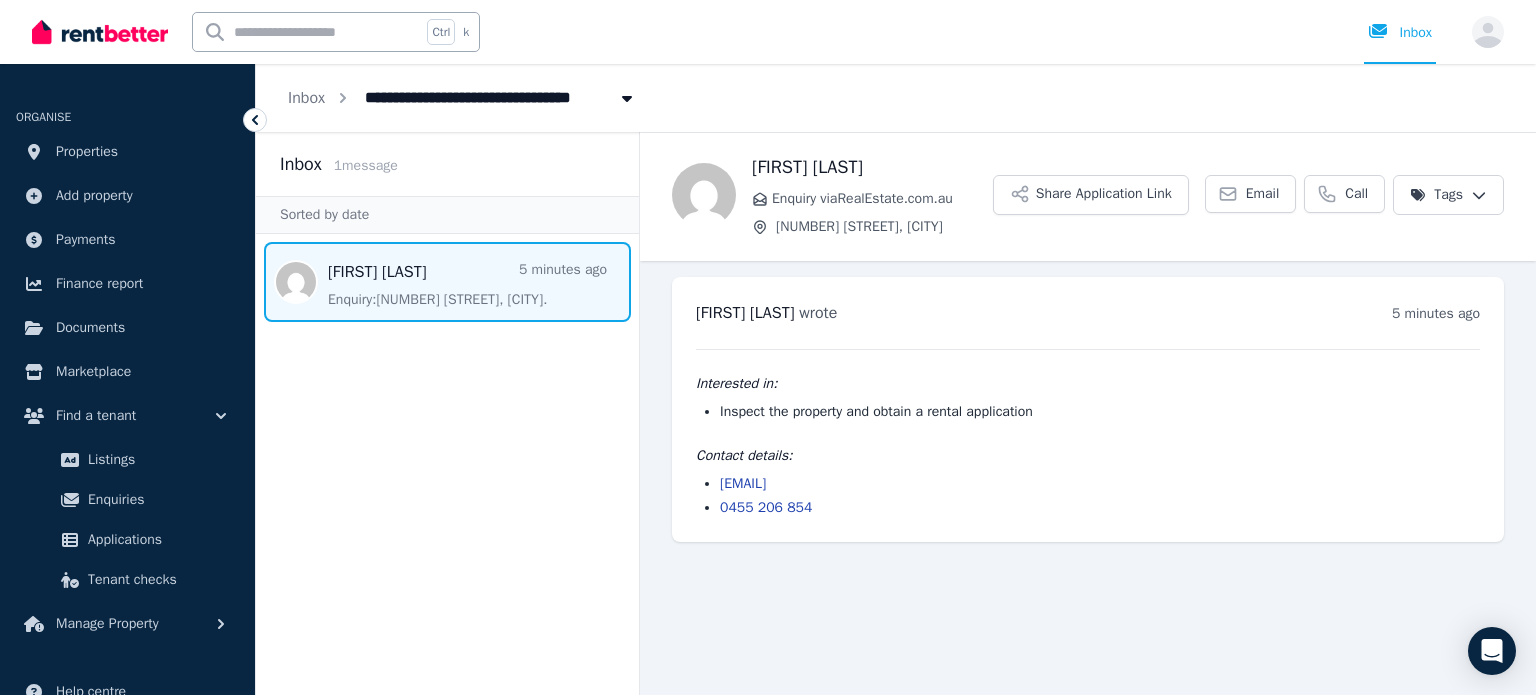 click on "[EMAIL]" at bounding box center [1100, 484] 